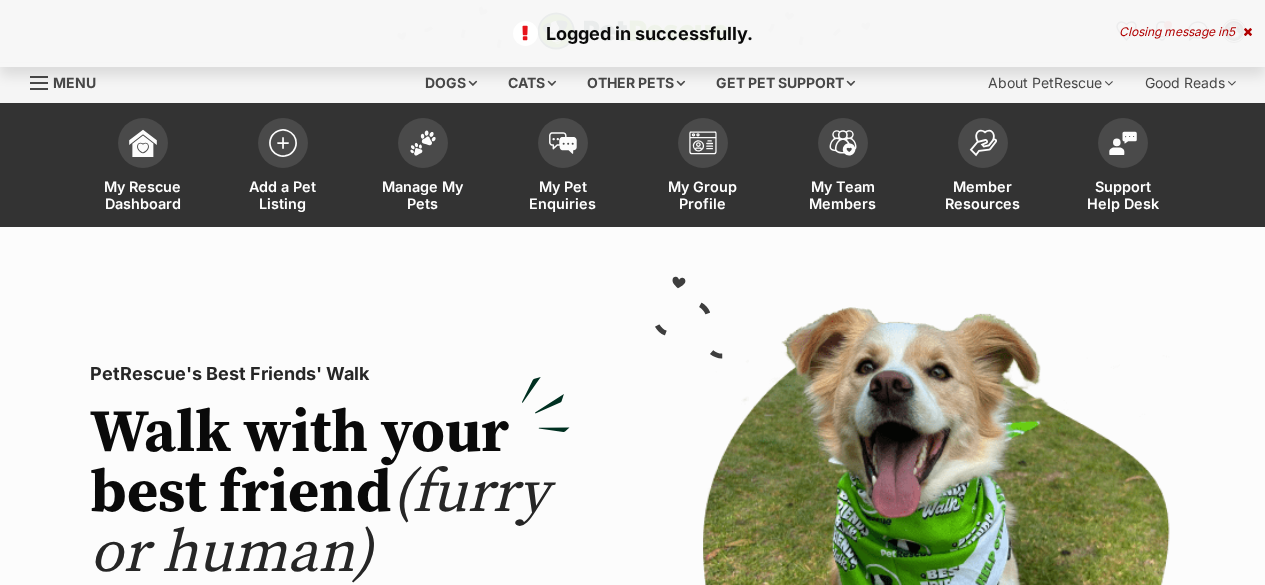 scroll, scrollTop: 0, scrollLeft: 0, axis: both 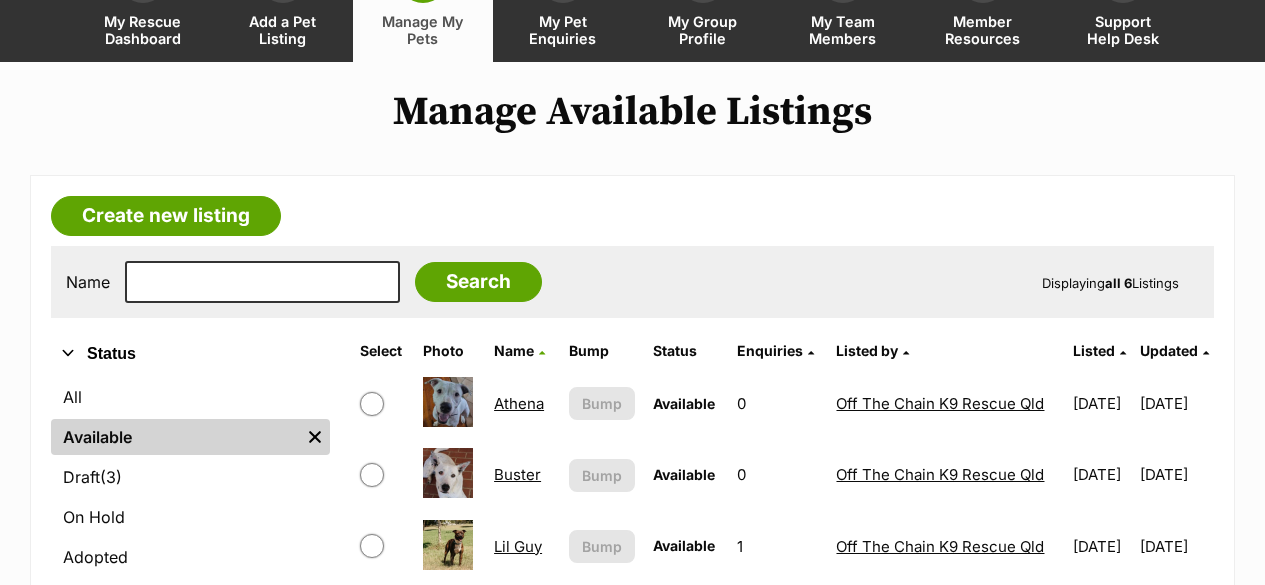 click on "Manage Available Listings
Create new listing
Name
Search
Displaying  all 6  Listings
Refine your search
Status
All
Available
Remove filter
Draft
(3)
Items
On Hold
Adopted
Removed
Species
All
Remove filter
Dogs
Cats
Other Pets
Athena
Available
Enquiries:
0
Listed By:
Off The Chain K9 Rescue Qld
Listed
08/05/2025
Updated
31/07/2025
View
This listing can be bumped in 5 days
Bump
Buster
Available
Enquiries:
0
Listed By:
Off The Chain K9 Rescue Qld
Listed
10/05/2025
Updated
31/07/2025
View
This listing can be bumped in 5 days
Bump
Lil Guy
Available
Enquiries:
1
Listed By:" at bounding box center [632, 579] 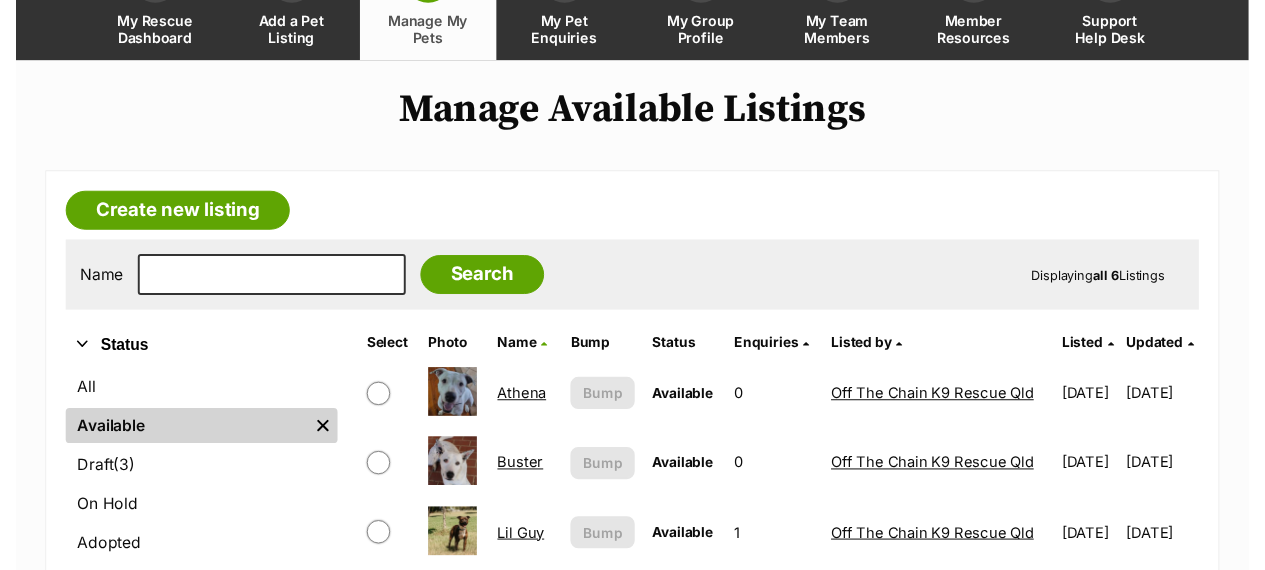 scroll, scrollTop: 0, scrollLeft: 0, axis: both 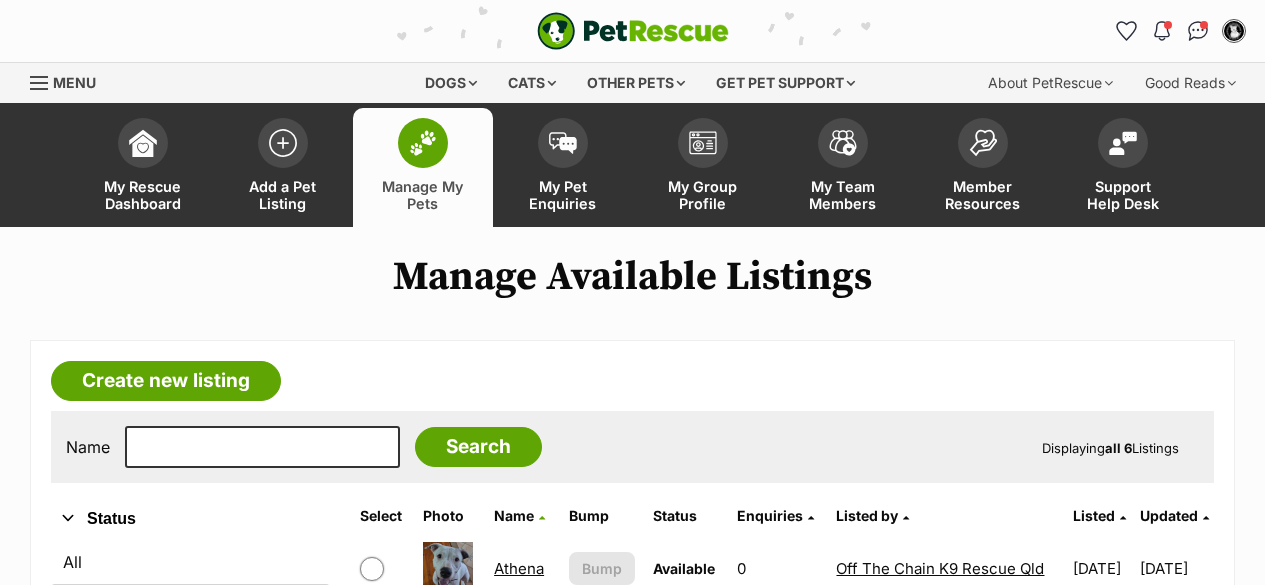 click on "Menu" at bounding box center (70, 81) 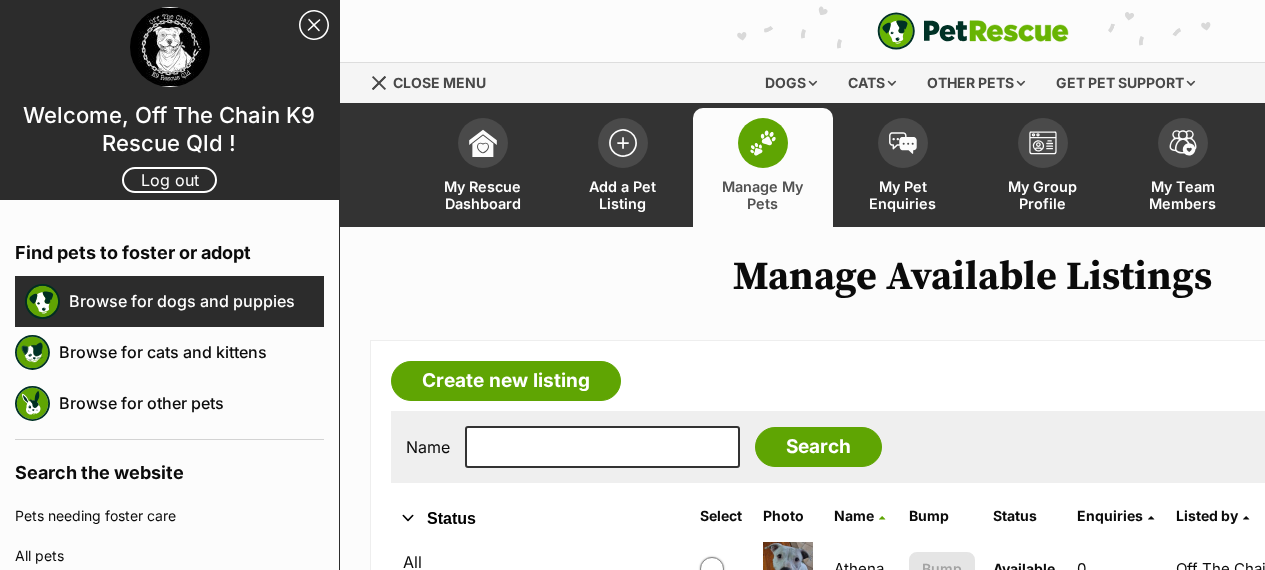 click on "Browse for dogs and puppies" at bounding box center (196, 301) 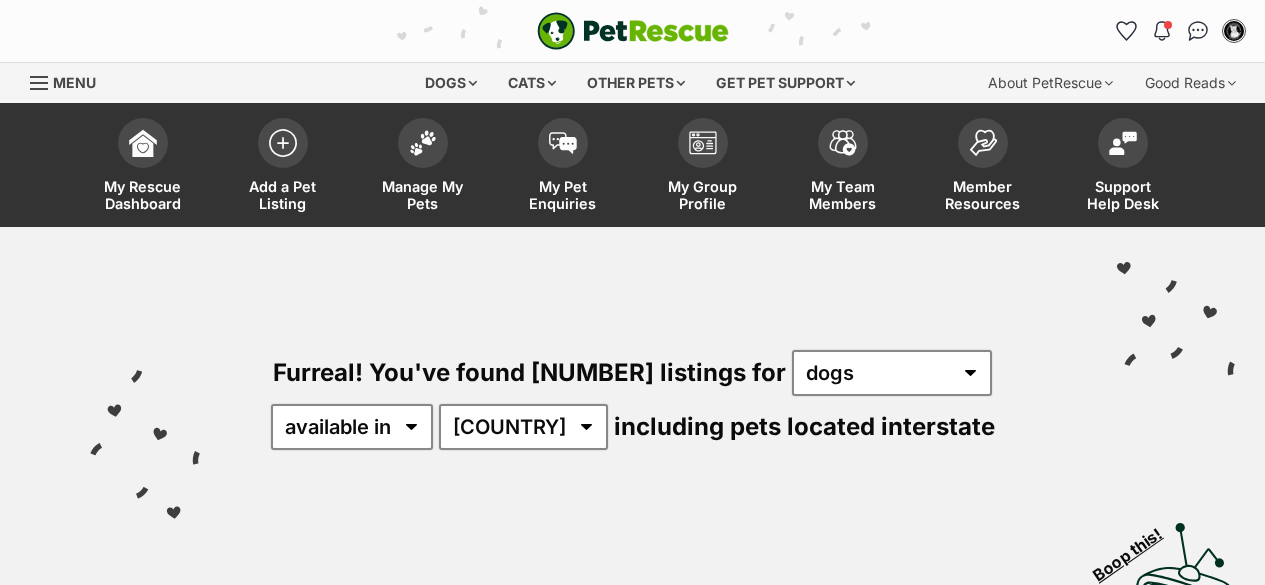 scroll, scrollTop: 0, scrollLeft: 0, axis: both 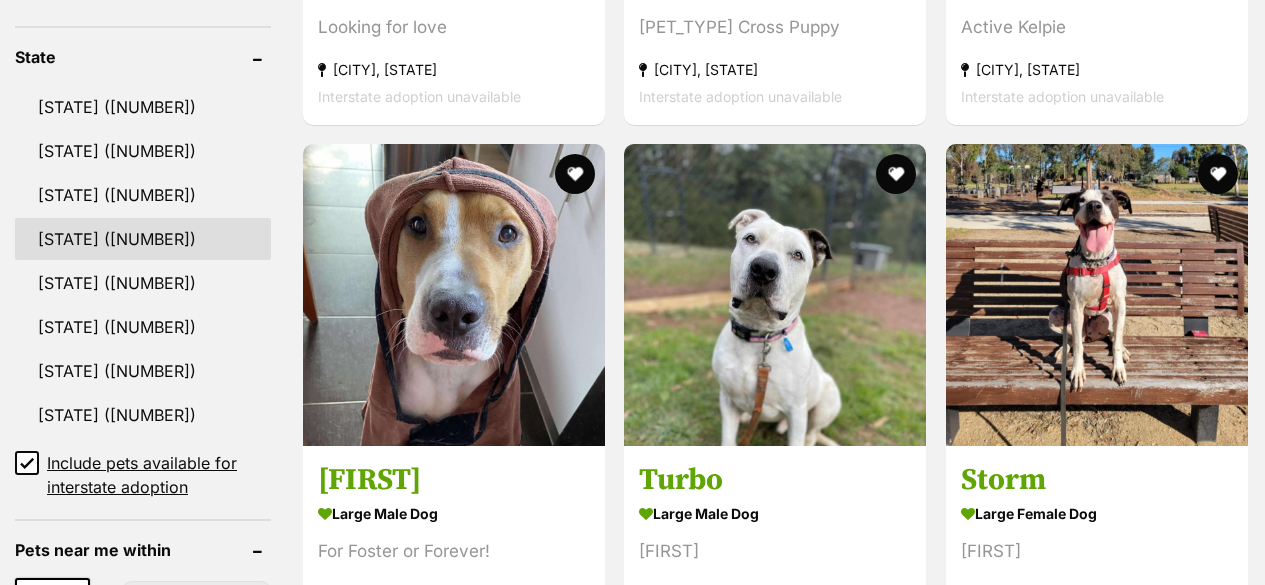 click on "[STATE] ([NUMBER])" at bounding box center [143, 239] 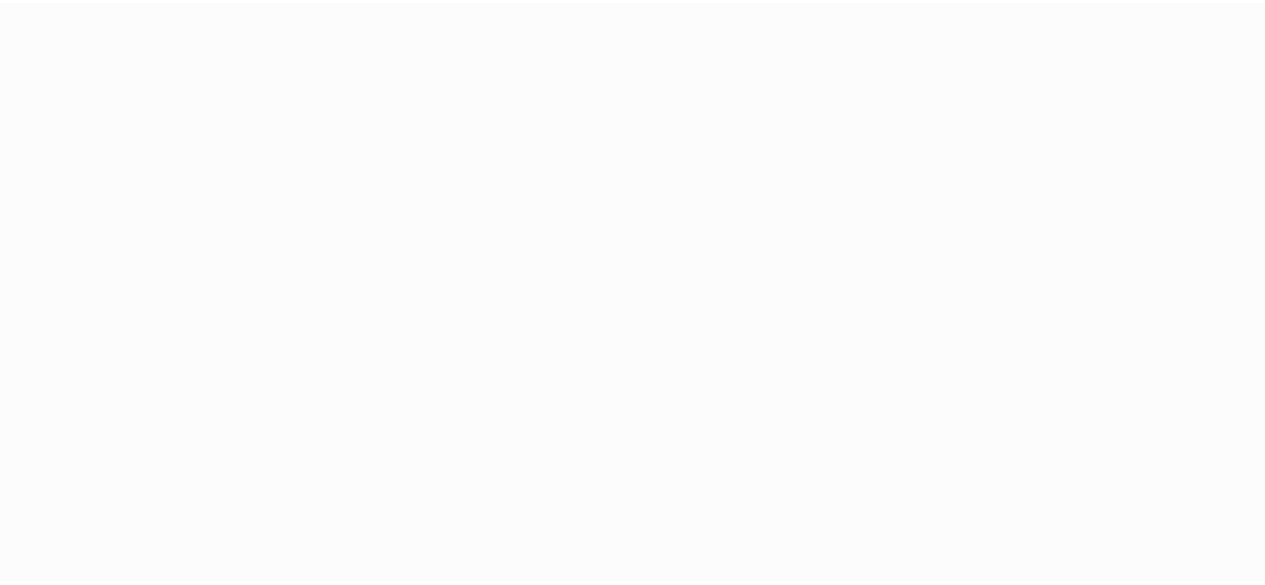 scroll, scrollTop: 0, scrollLeft: 0, axis: both 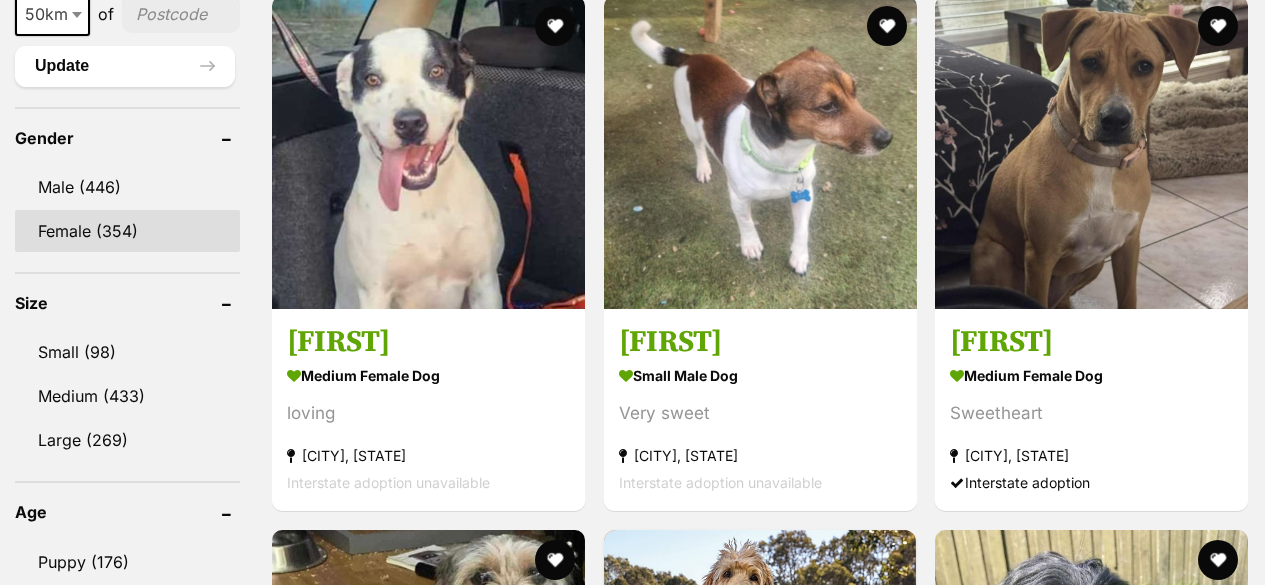 click on "Female (354)" at bounding box center (127, 231) 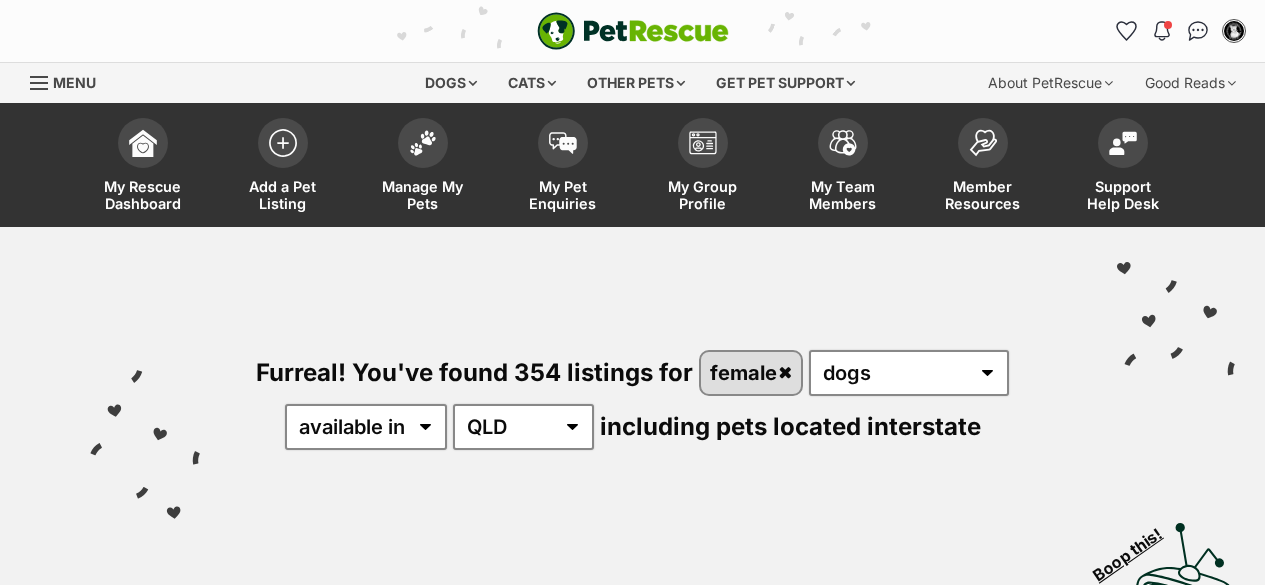 scroll, scrollTop: 0, scrollLeft: 0, axis: both 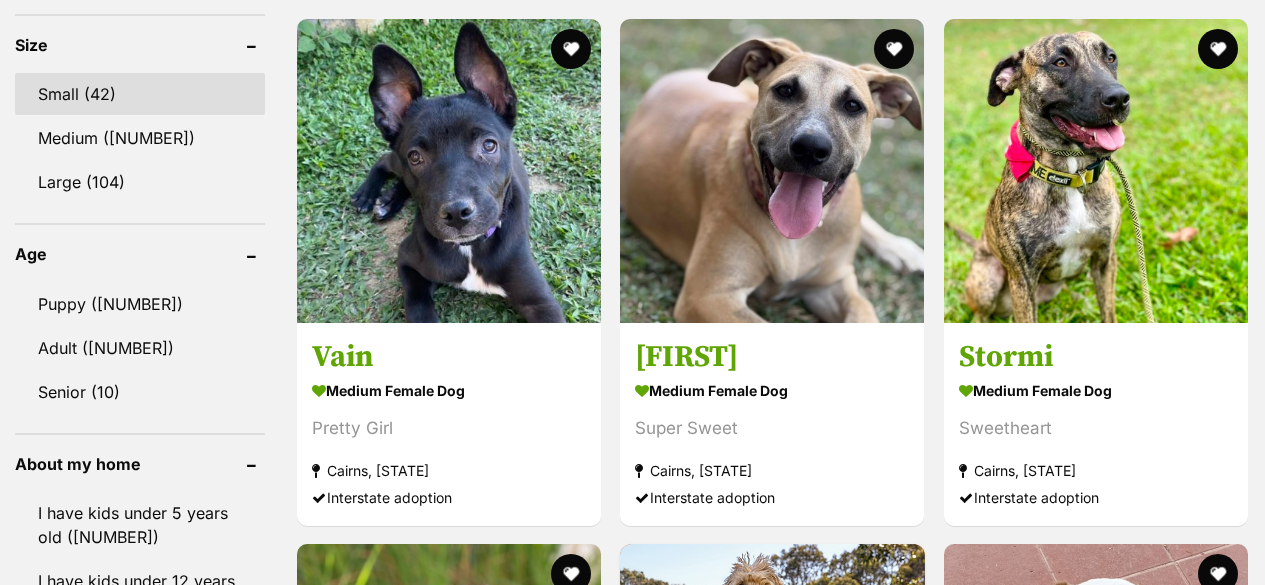 click on "Small (42)" at bounding box center (140, 94) 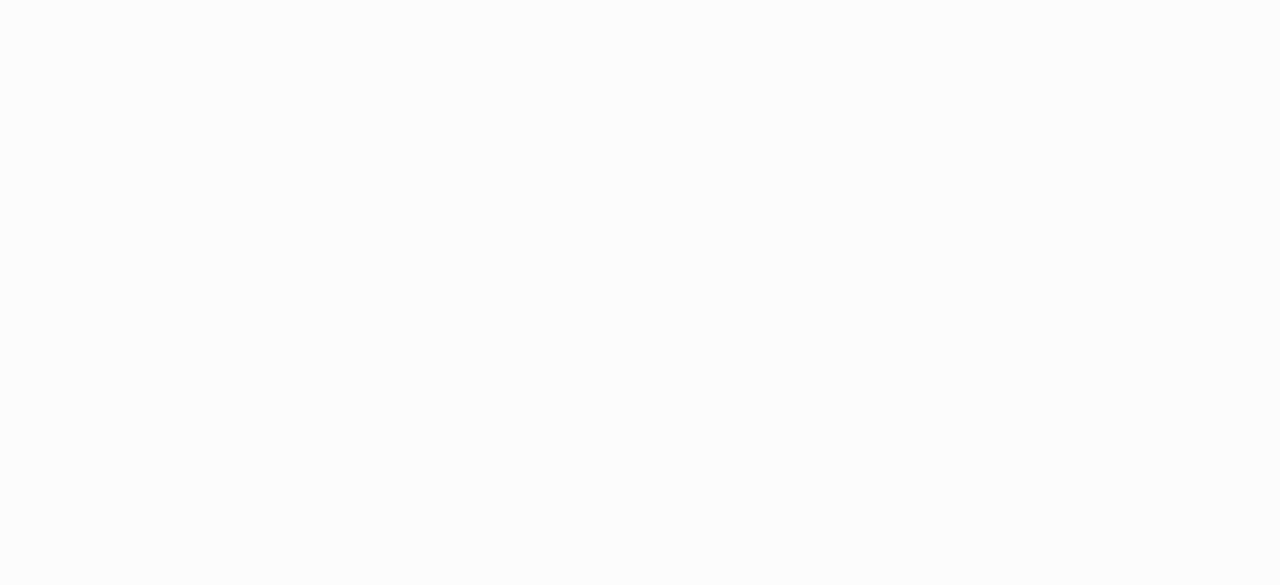 scroll, scrollTop: 0, scrollLeft: 0, axis: both 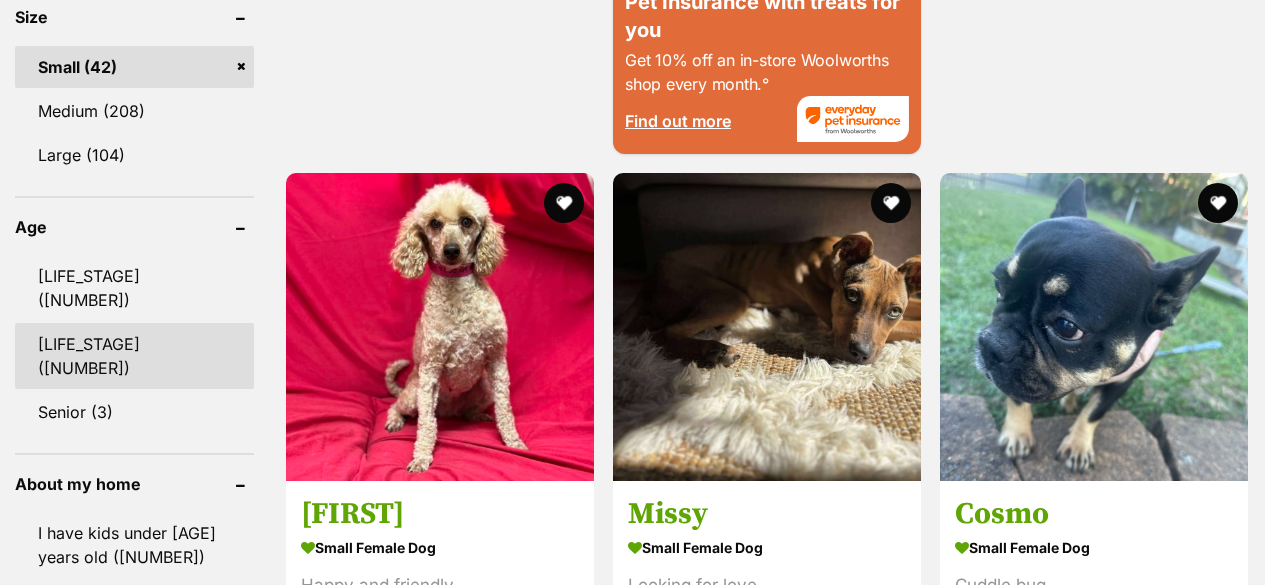 click on "Adult (32)" at bounding box center (134, 356) 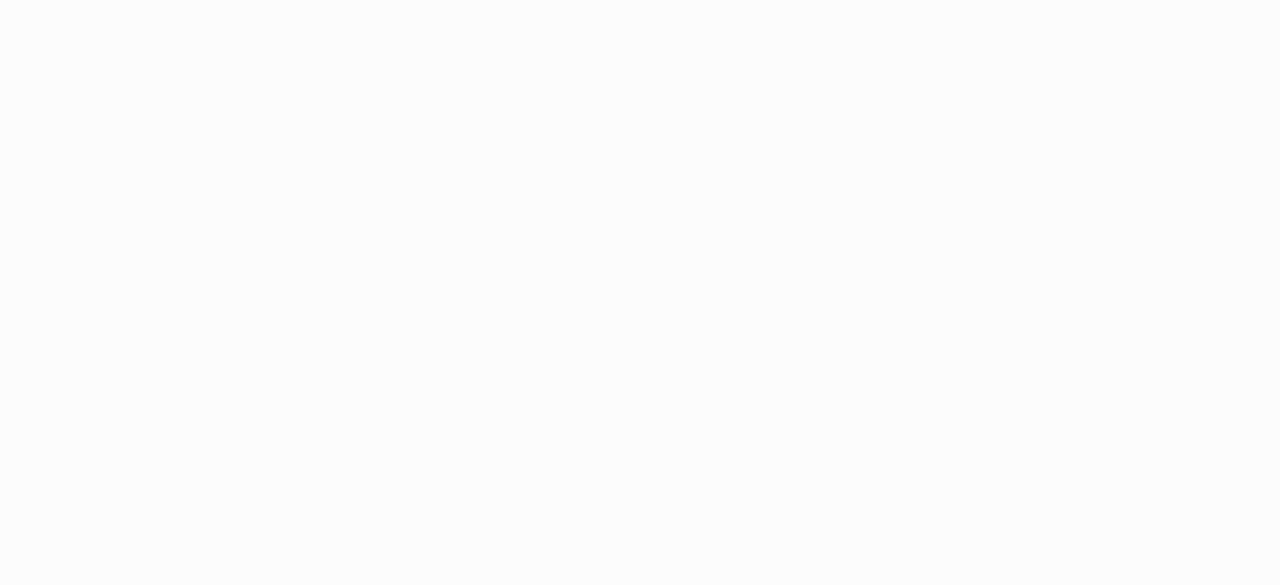 scroll, scrollTop: 0, scrollLeft: 0, axis: both 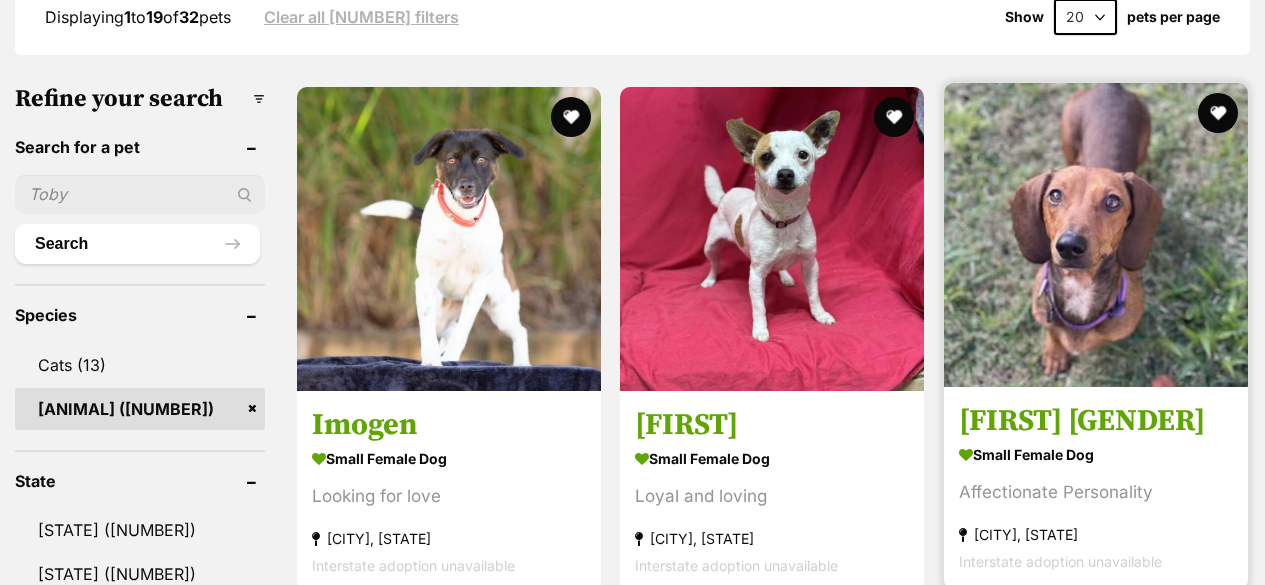 click at bounding box center (1096, 235) 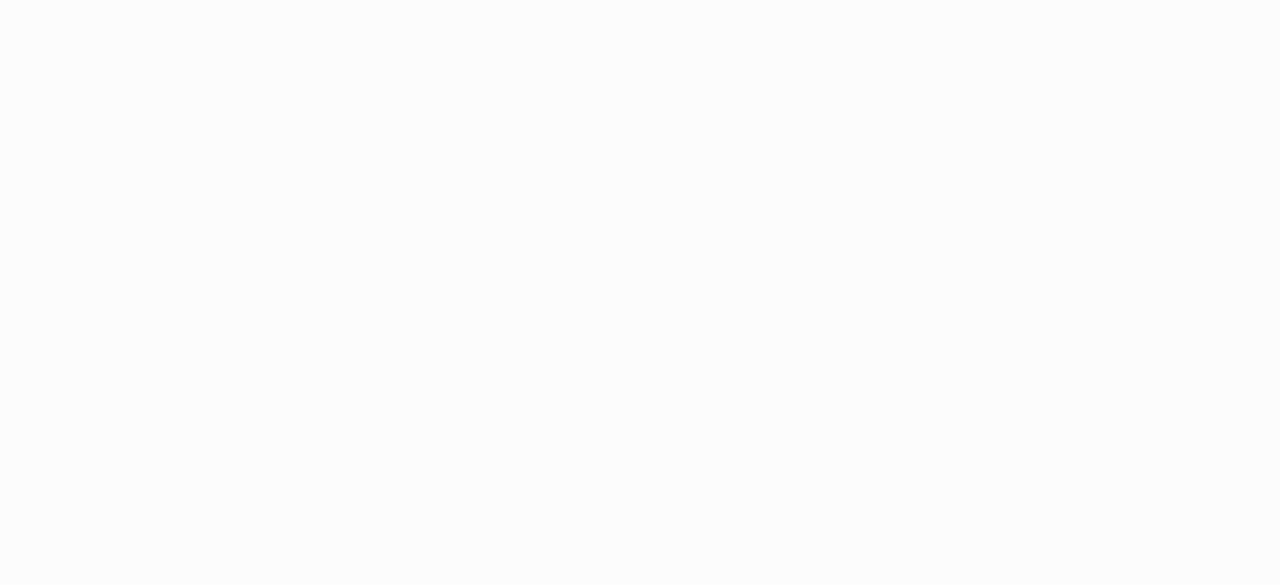 scroll, scrollTop: 0, scrollLeft: 0, axis: both 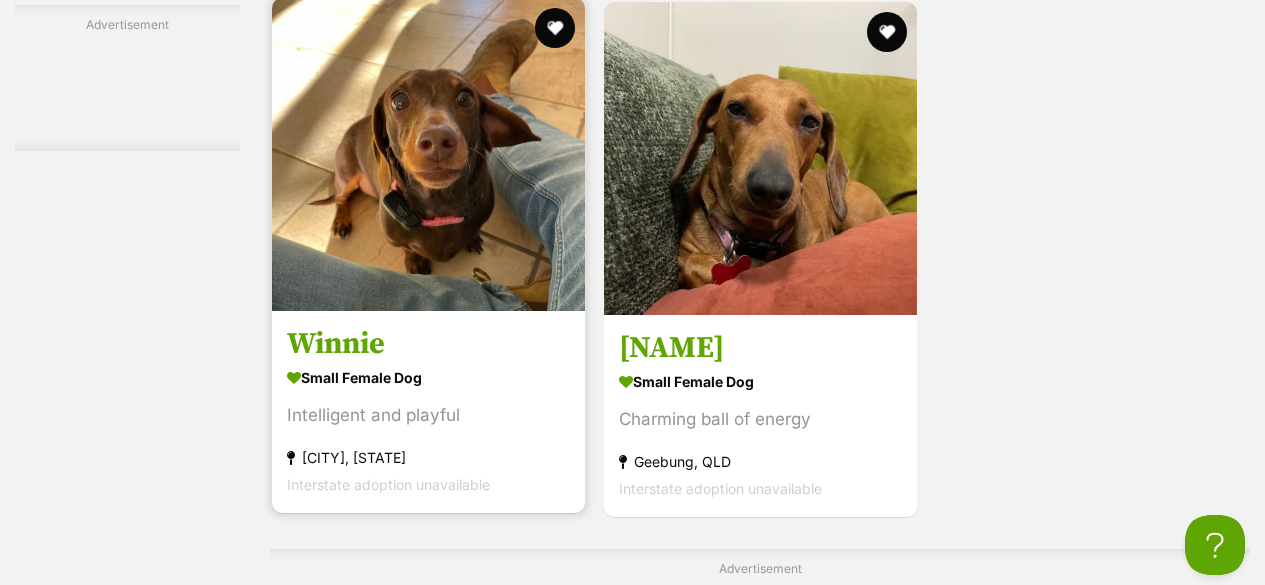 click at bounding box center [428, 154] 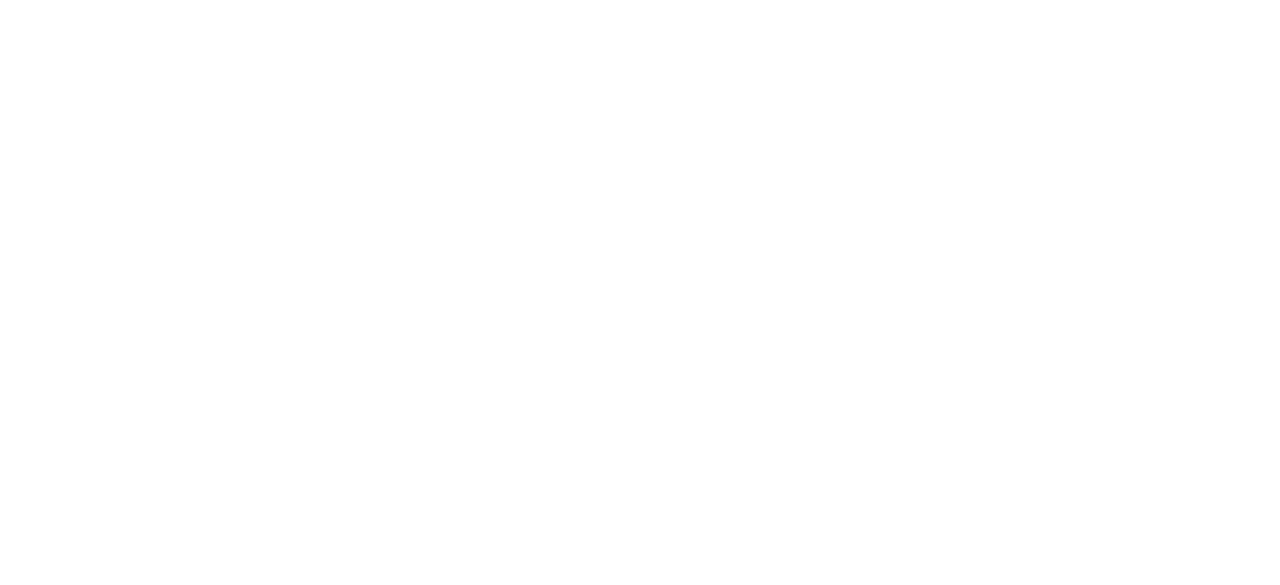 scroll, scrollTop: 0, scrollLeft: 0, axis: both 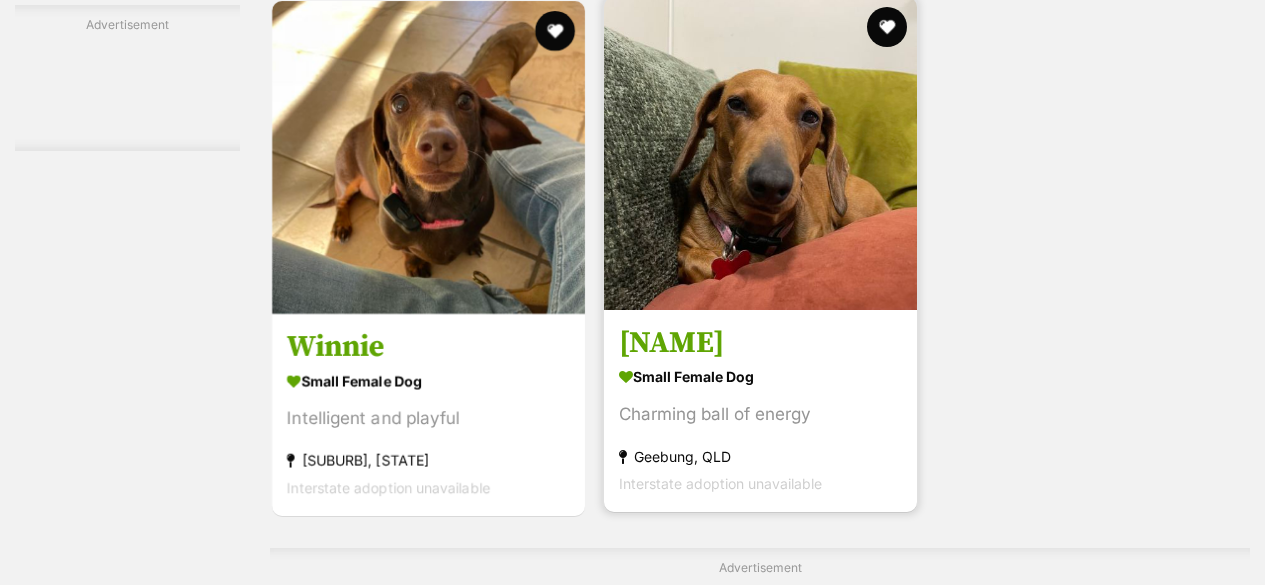 click at bounding box center (760, 153) 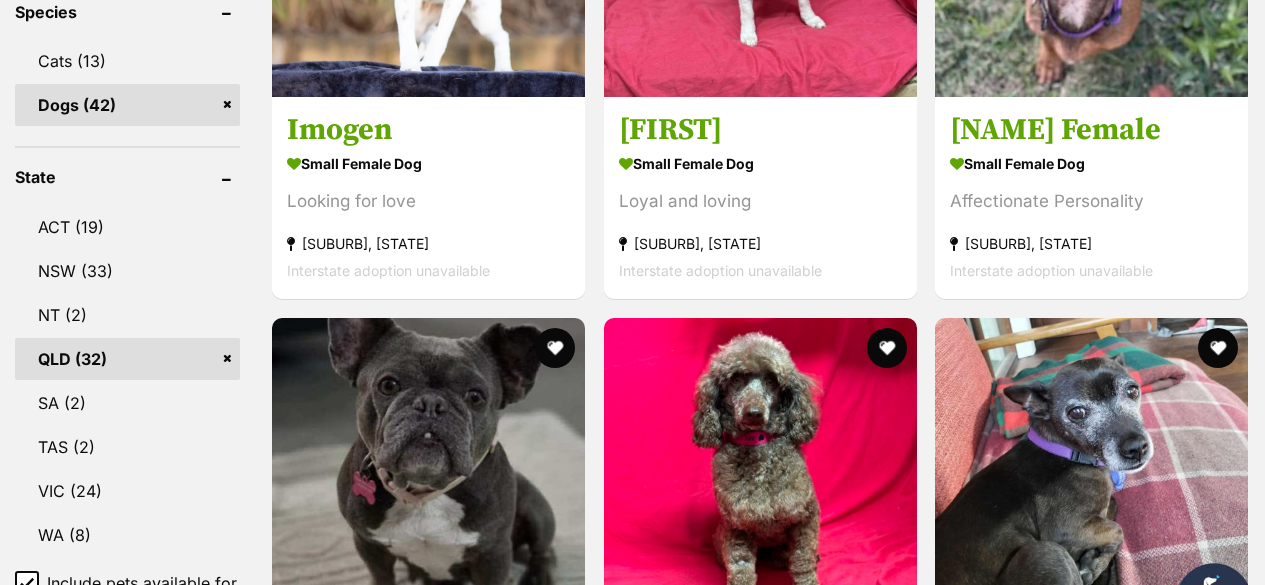 scroll, scrollTop: 1001, scrollLeft: 0, axis: vertical 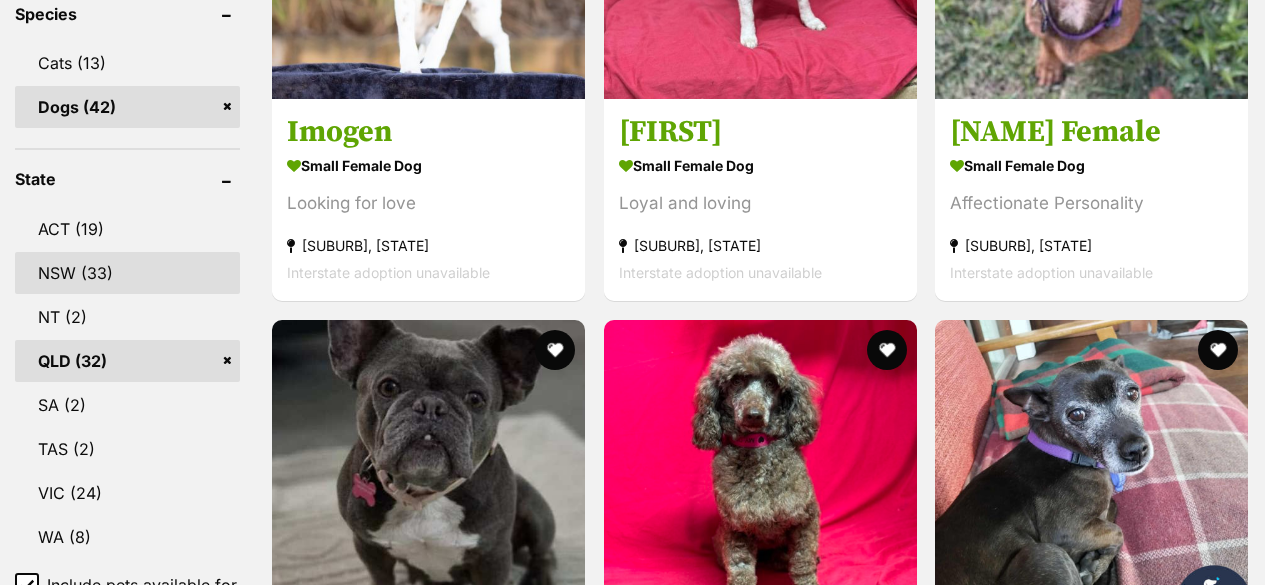 click on "NSW (33)" at bounding box center (127, 273) 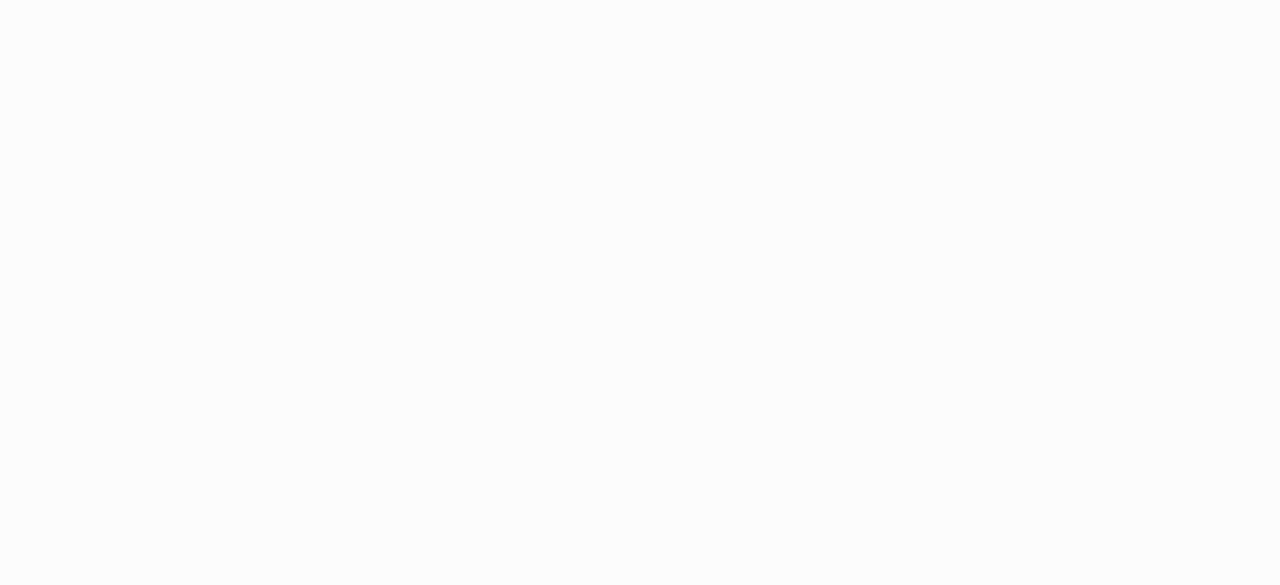 scroll, scrollTop: 0, scrollLeft: 0, axis: both 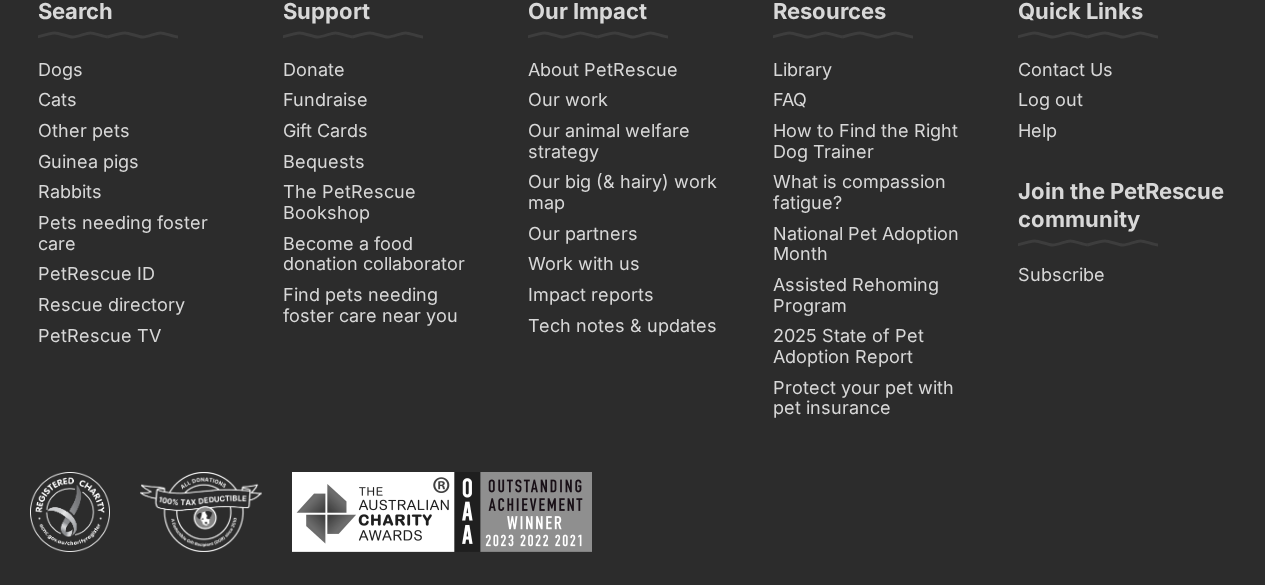 click on "Next" at bounding box center [772, -1546] 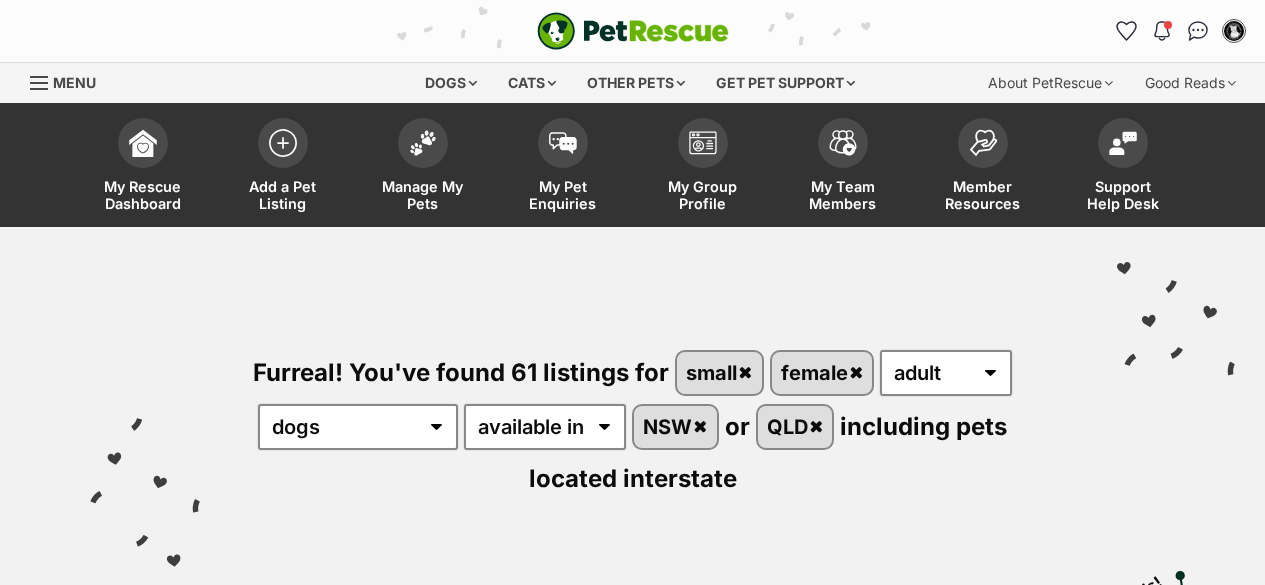 scroll, scrollTop: 0, scrollLeft: 0, axis: both 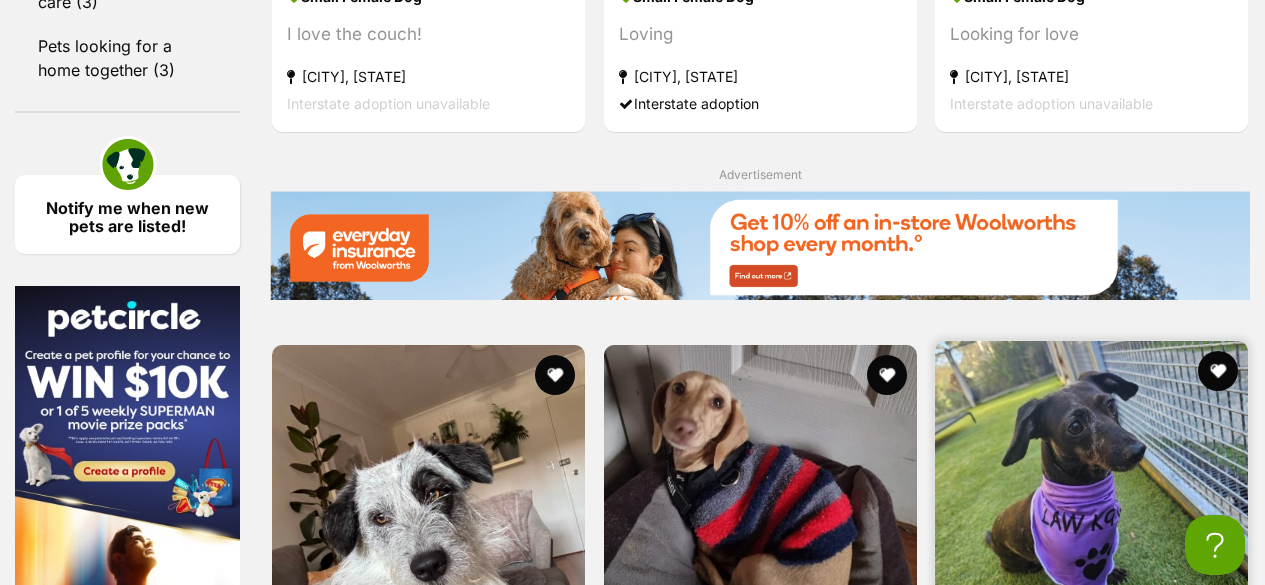 click at bounding box center [1091, 497] 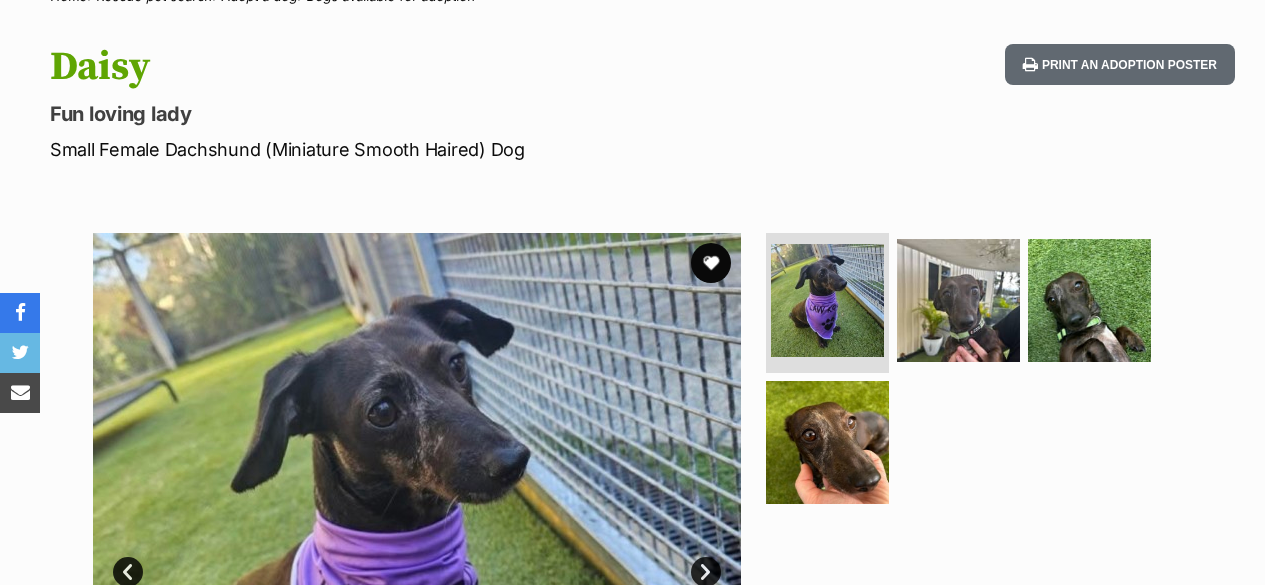 scroll, scrollTop: 246, scrollLeft: 0, axis: vertical 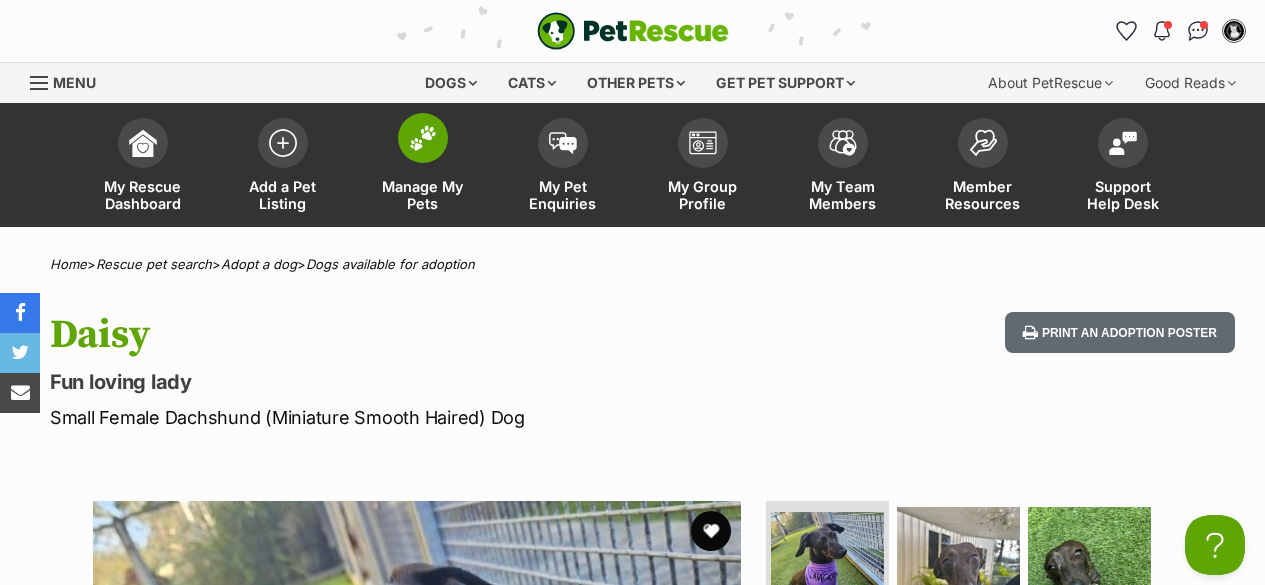 click at bounding box center (423, 138) 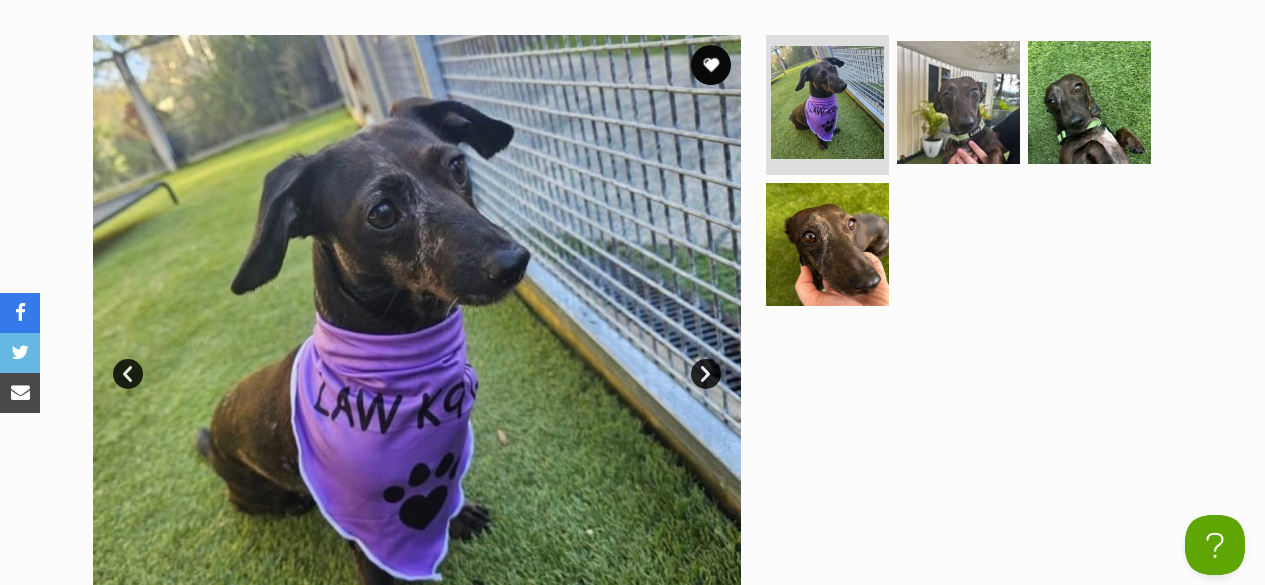 scroll, scrollTop: 511, scrollLeft: 0, axis: vertical 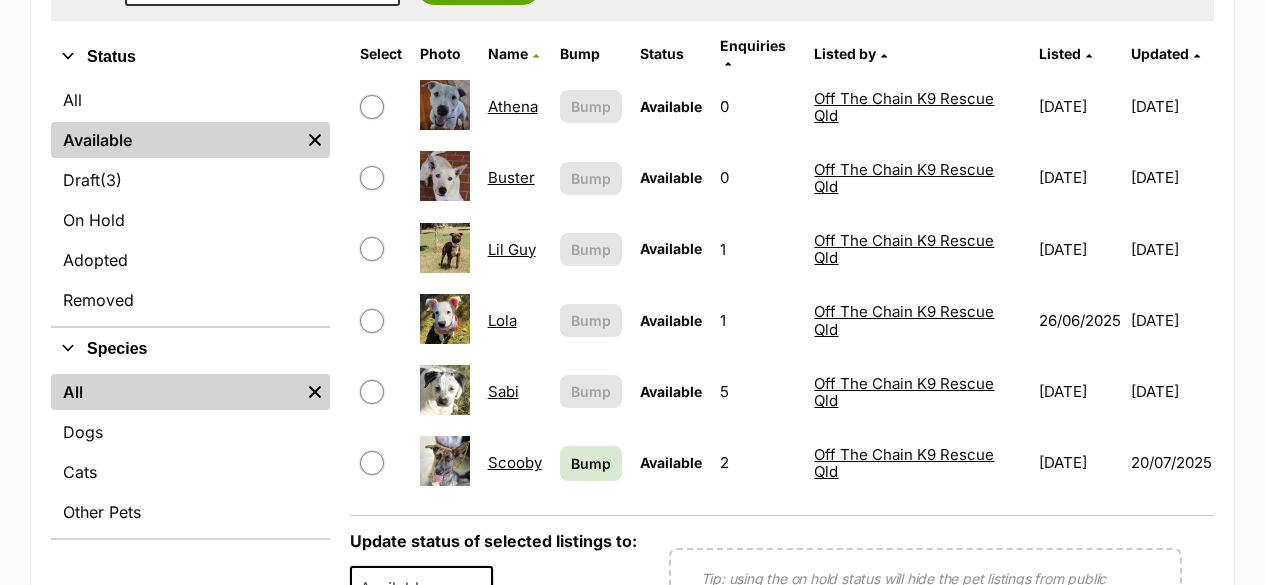 click on "Lola" at bounding box center (502, 320) 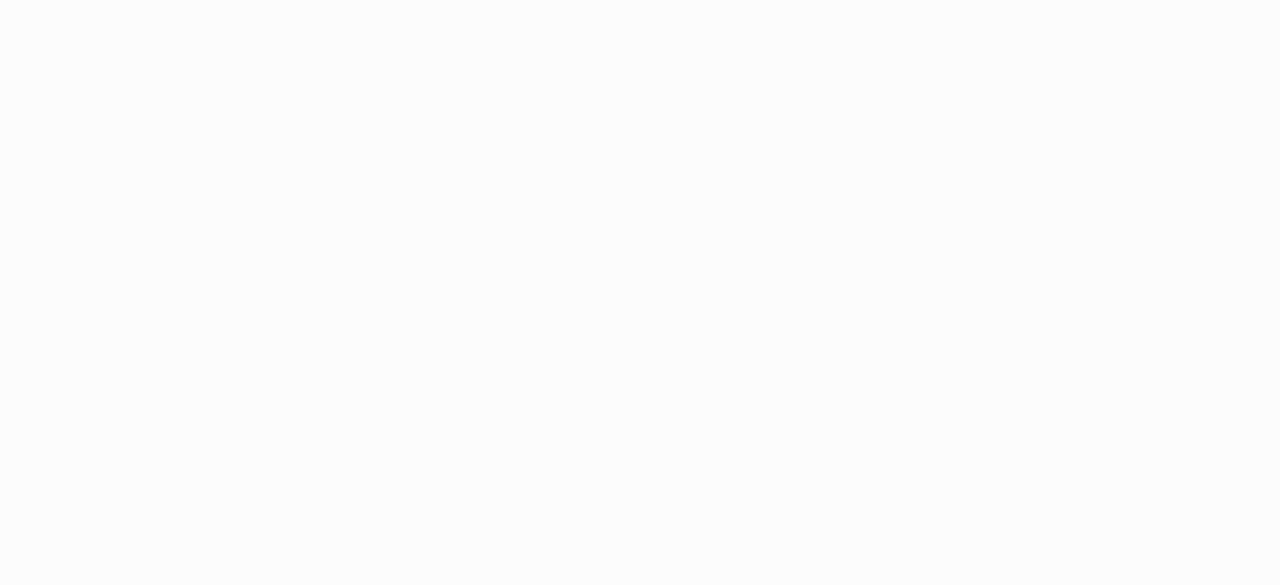 scroll, scrollTop: 0, scrollLeft: 0, axis: both 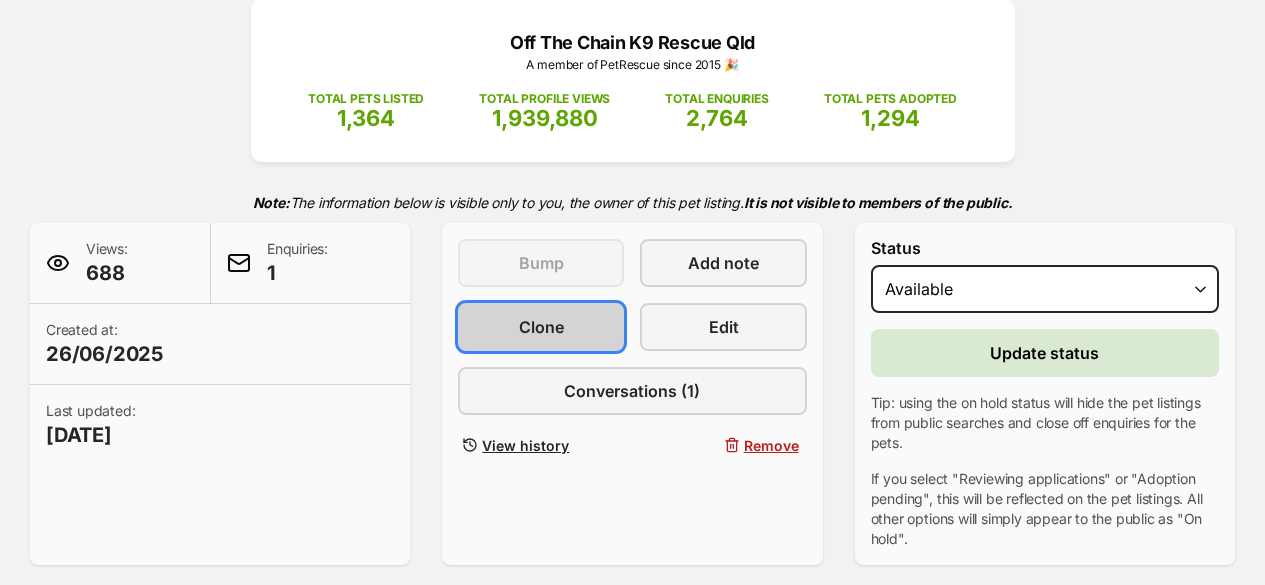 click on "Clone" at bounding box center (541, 327) 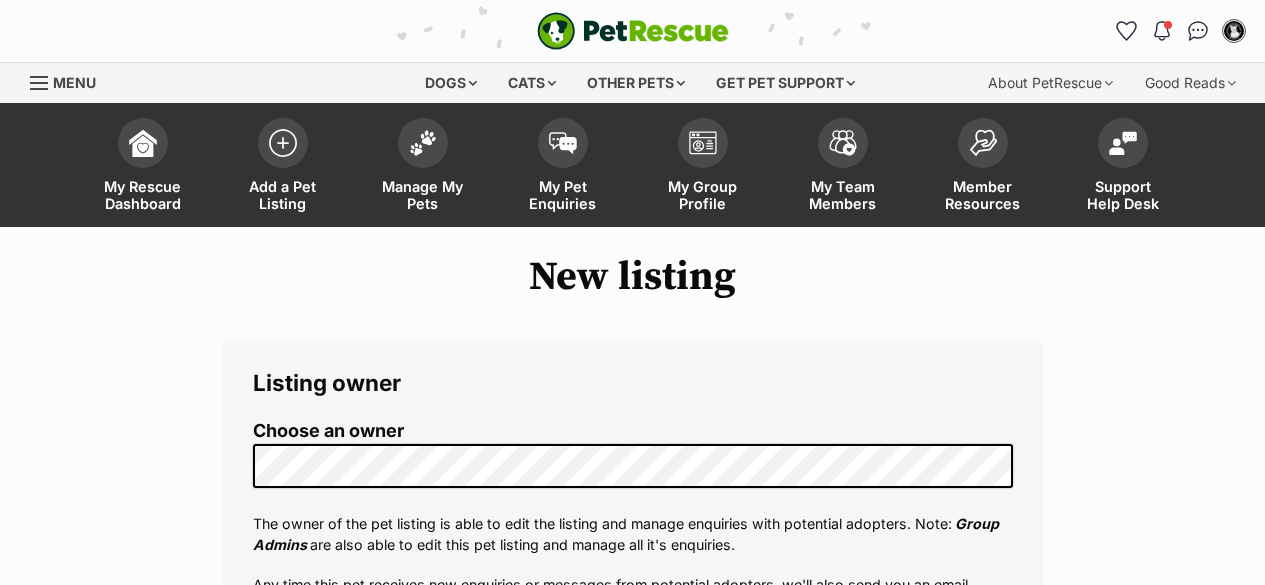 scroll, scrollTop: 0, scrollLeft: 0, axis: both 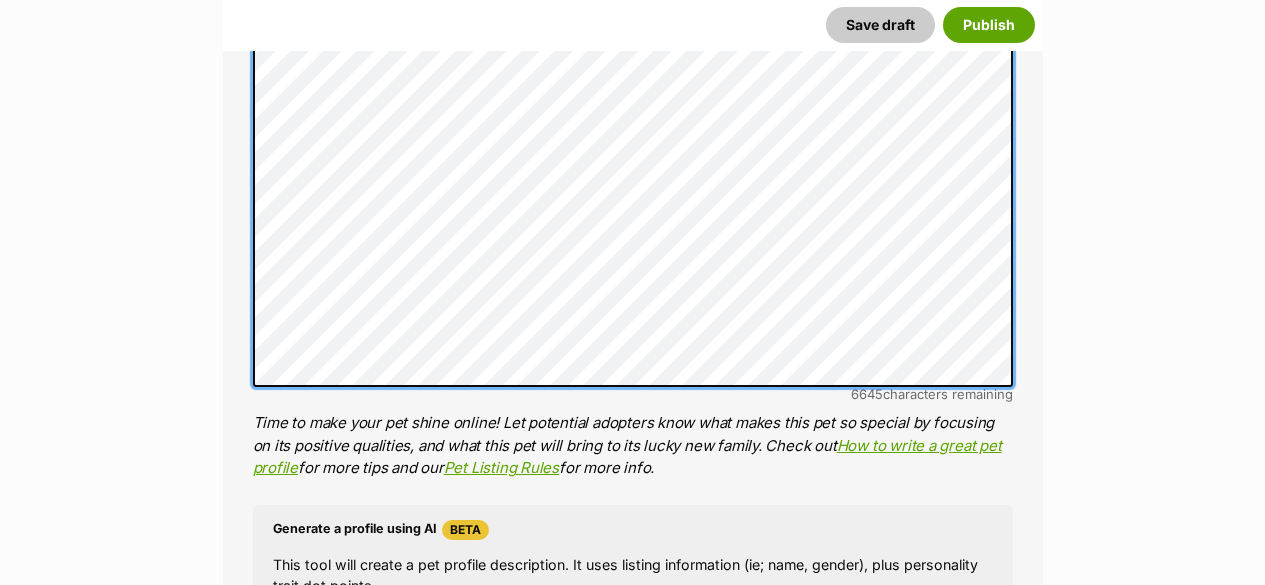 click on "About This Pet Name
Henlo there, it looks like you might be using the pet name field to indicate that this pet is now on hold - we recommend updating the status to on hold from the listing page instead!
Every pet deserves a name. If you don’t know the pet’s name, make one up! It can be something simple and sweet like ‘Fluffy’, or get creative and have some fun with it. A name helps potential adopters connect with the pet.
Species Dog
Best feature (optional)
The ‘Best Feature’ is a short phrase (25 characters or less) that summarises a positive feature or characteristic that will help the pet stand out - for example “Good with kids” or “I’m cat-friendly!” or “I love the car” etc. This appears below the pet’s name in the search results, and on the pet’s profile page.
Personality 6645  characters remaining
How to write a great pet profile  for more tips and our  Pet Listing Rules  for more info.
Generate a profile using AI
Beta
." at bounding box center (633, 143) 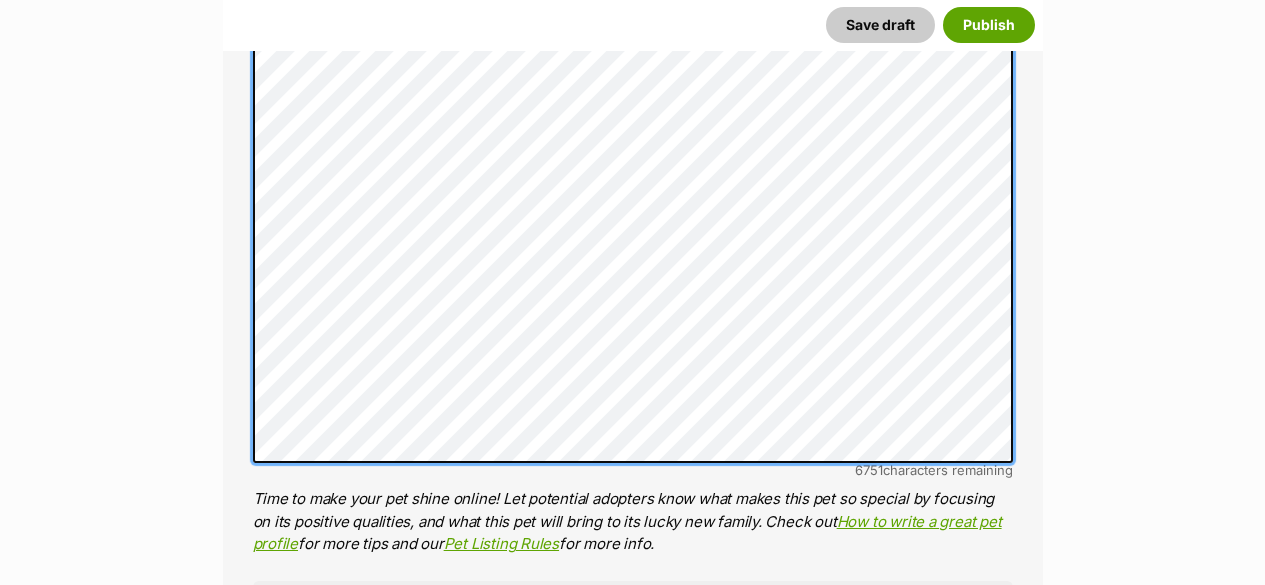 scroll, scrollTop: 1446, scrollLeft: 0, axis: vertical 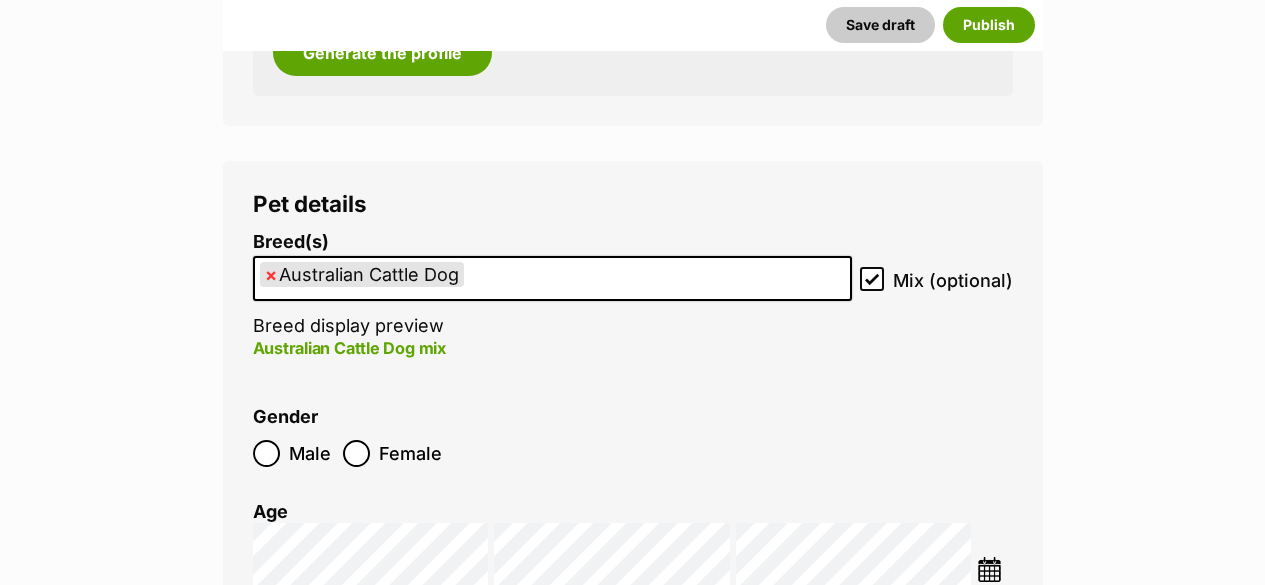 click on "× Australian Cattle Dog" at bounding box center (552, 278) 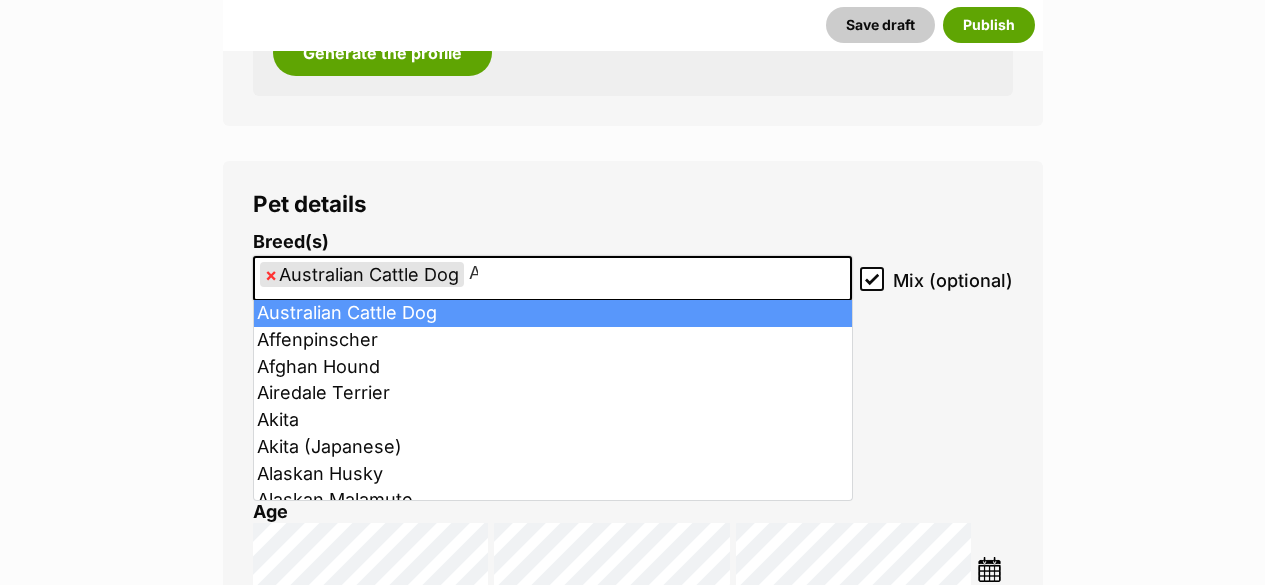 type on "Australian Cattle Do" 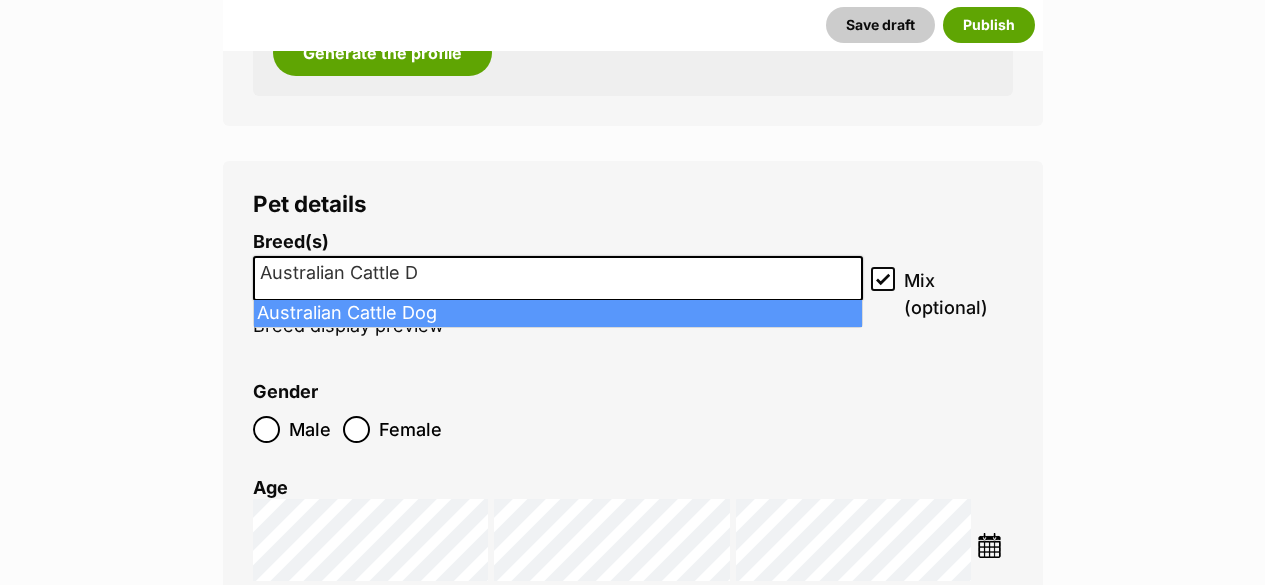 click on "Australian Cattle D" at bounding box center [558, 273] 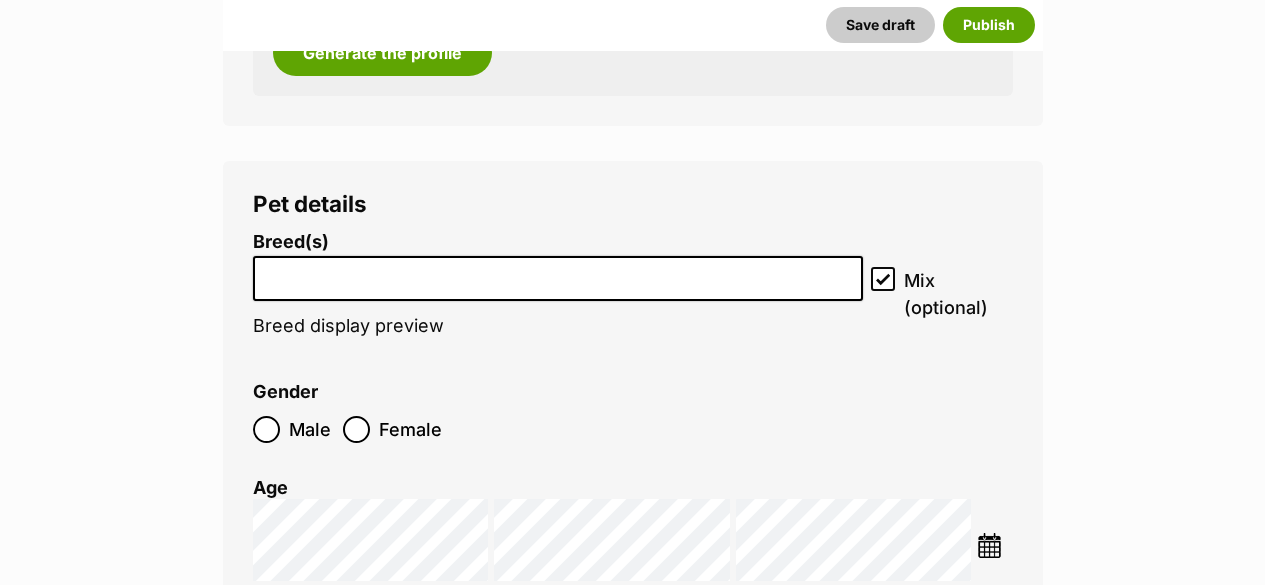 drag, startPoint x: 438, startPoint y: 269, endPoint x: 315, endPoint y: 265, distance: 123.065025 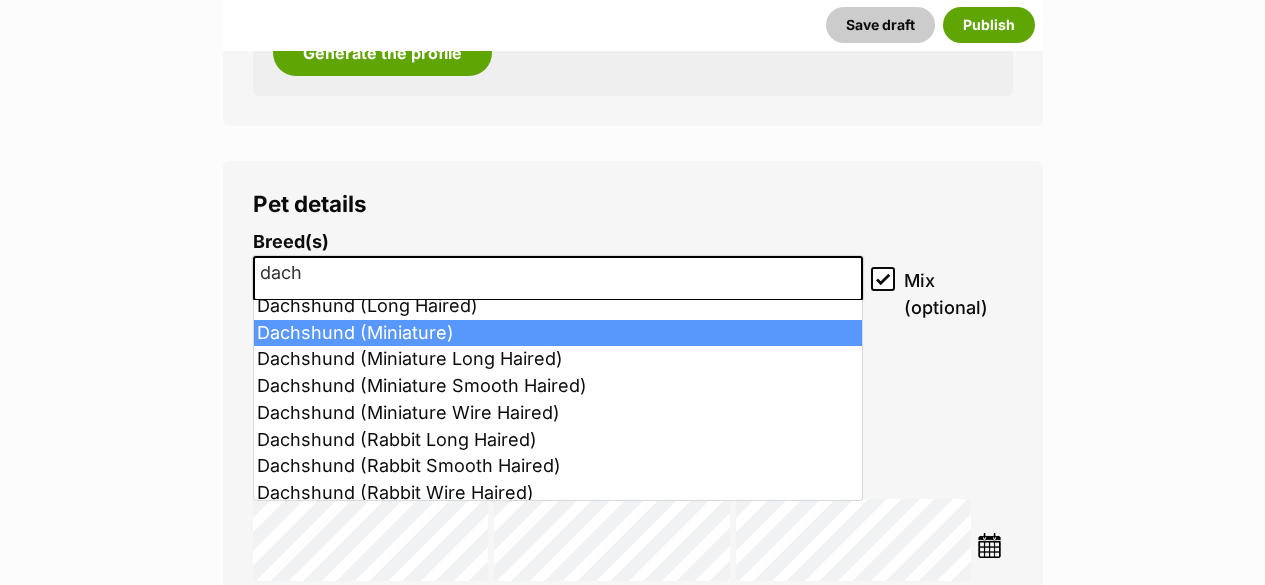 scroll, scrollTop: 93, scrollLeft: 0, axis: vertical 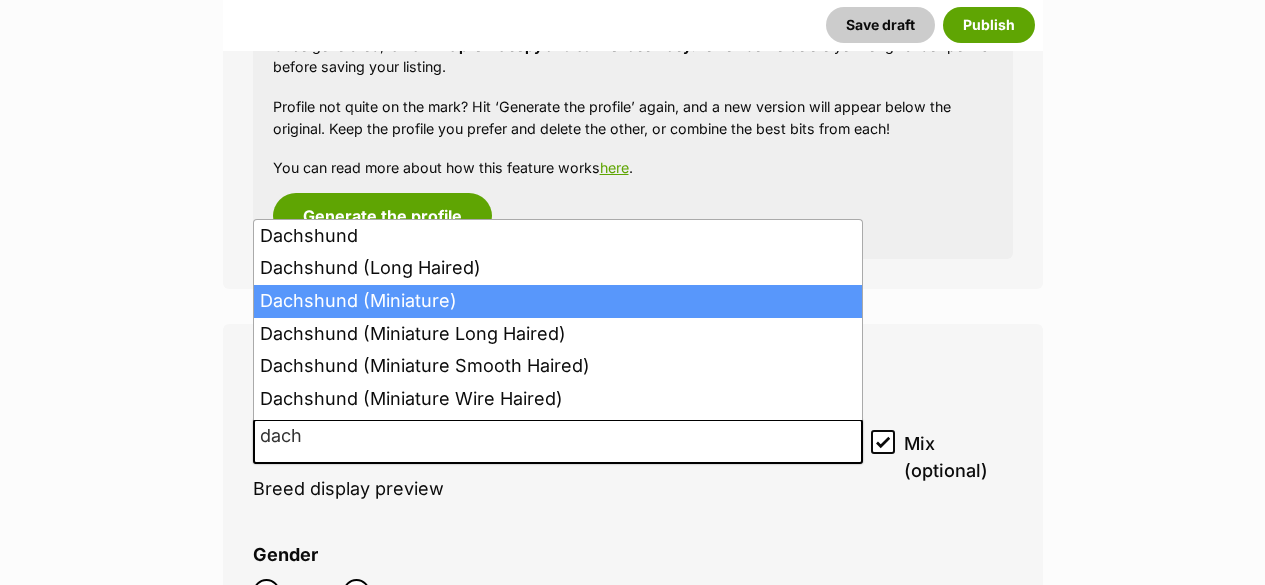 type on "dach" 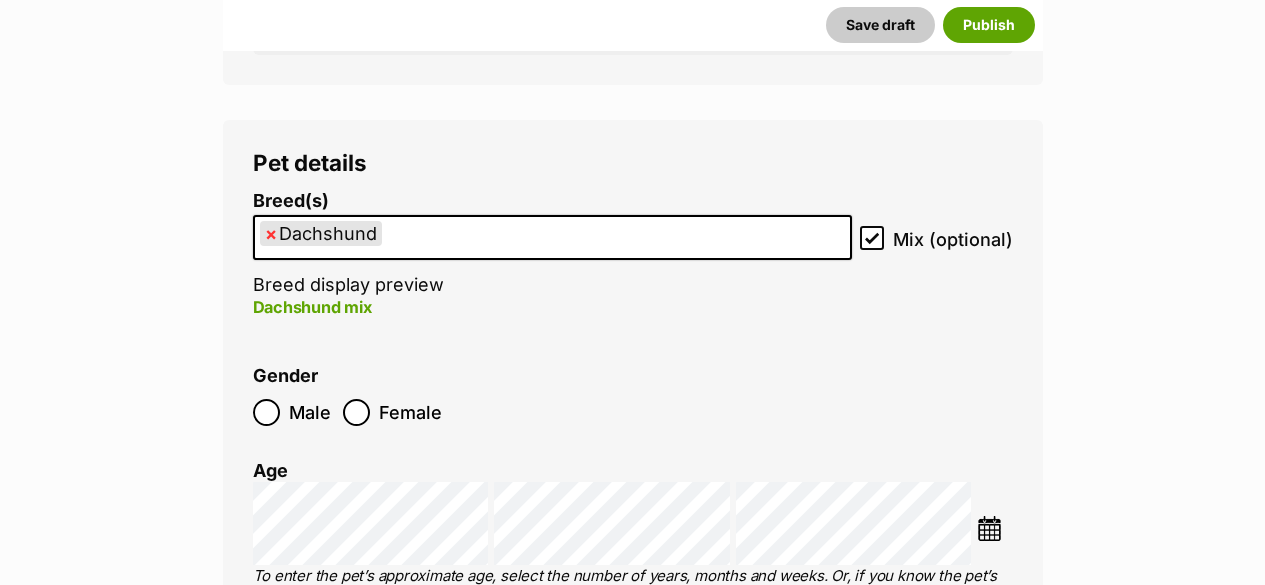 scroll, scrollTop: 2679, scrollLeft: 0, axis: vertical 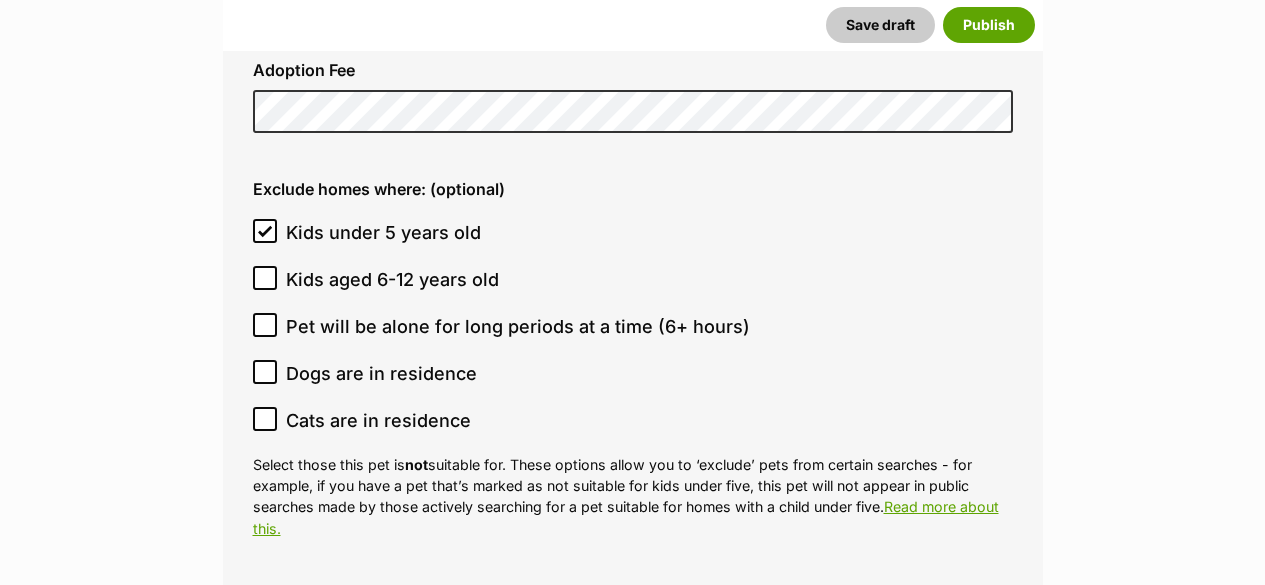 click 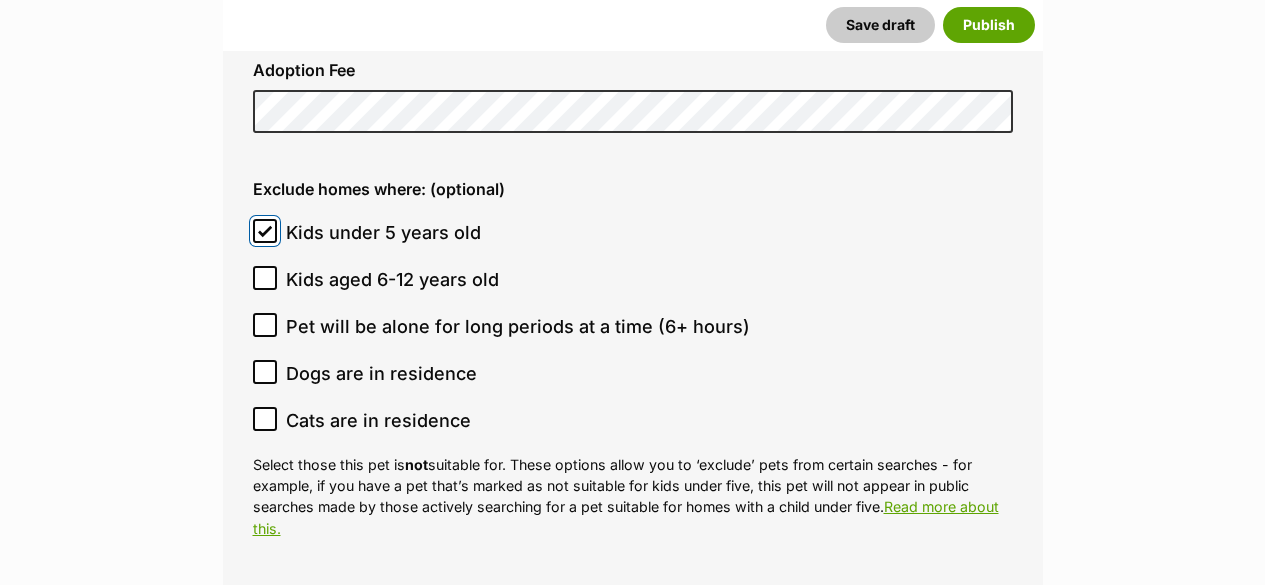 click on "Kids under 5 years old" at bounding box center (265, 231) 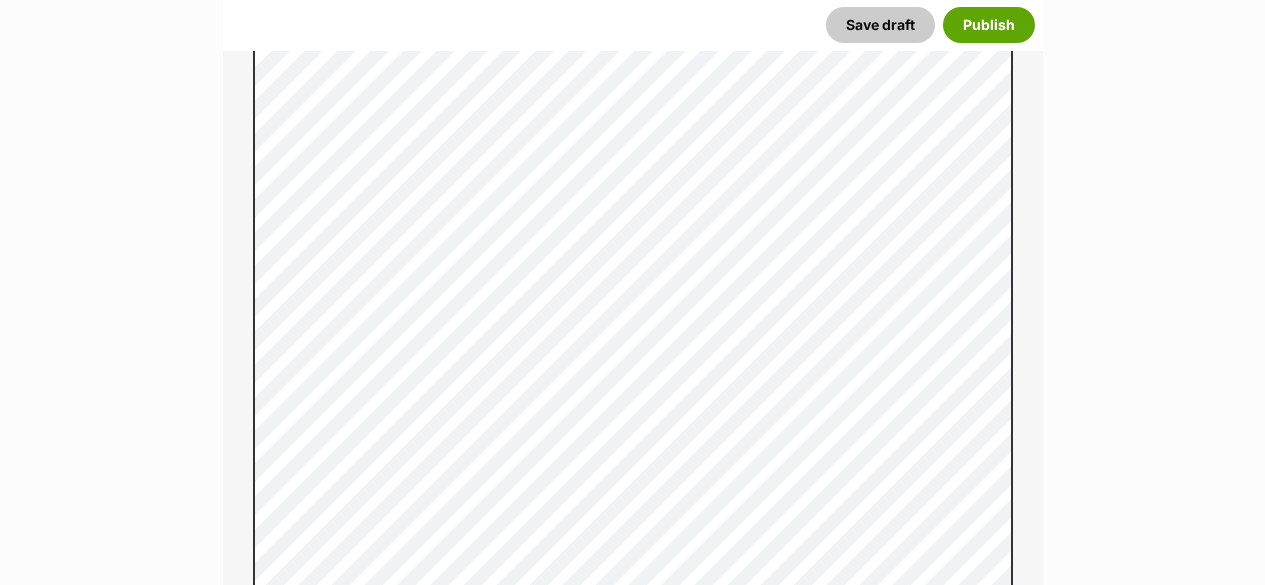 scroll, scrollTop: 1420, scrollLeft: 0, axis: vertical 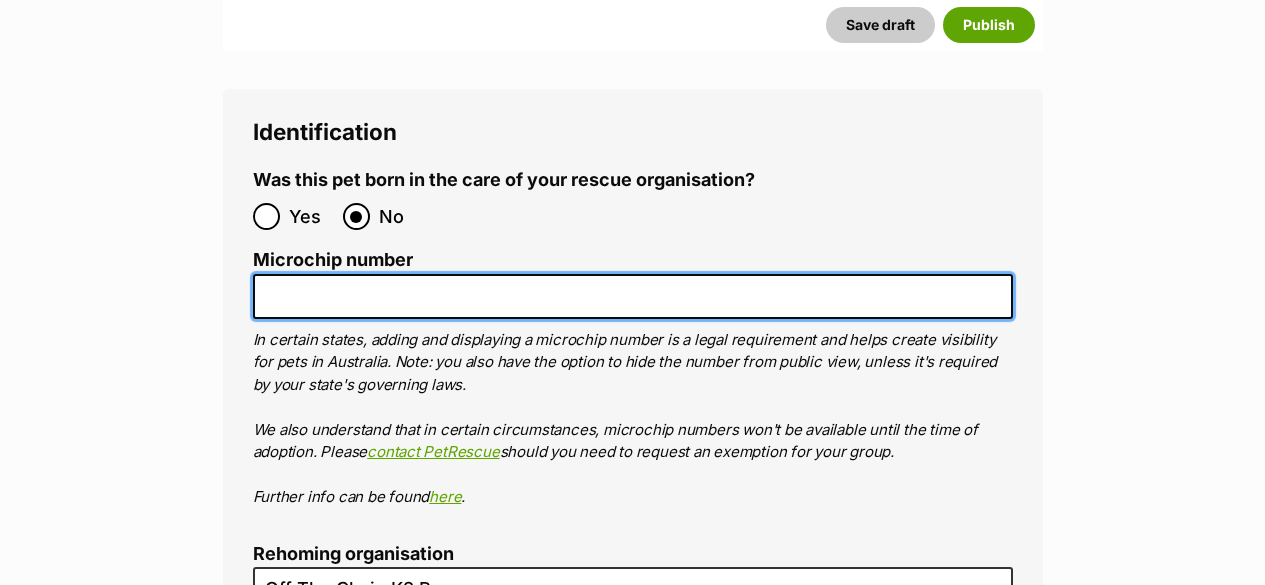 click on "Microchip number" at bounding box center (633, 296) 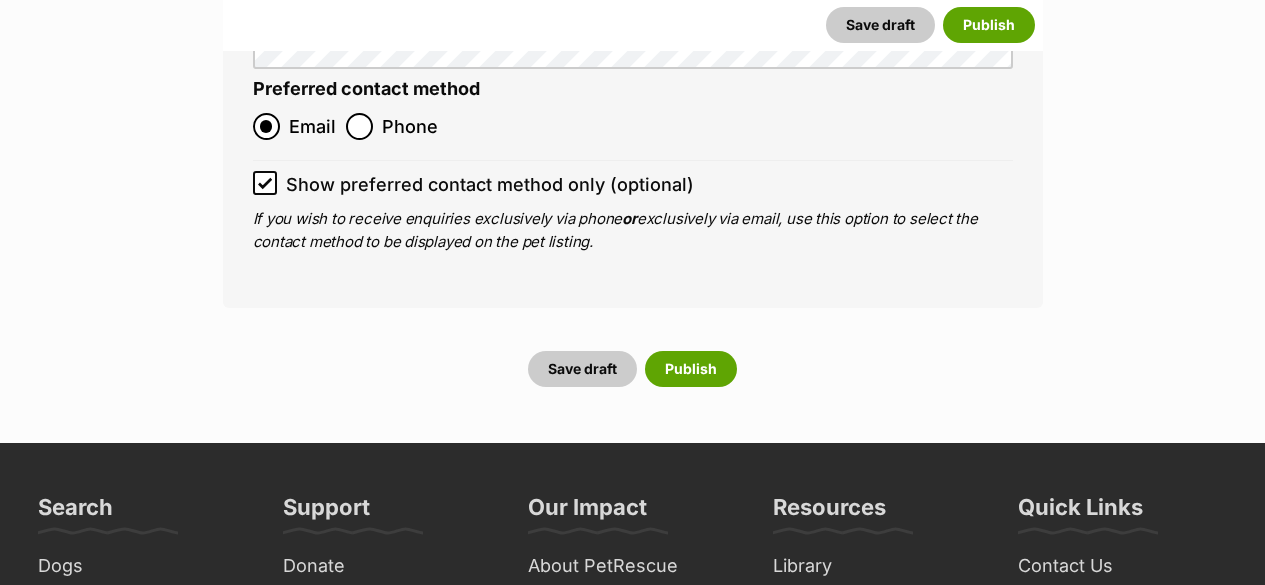 scroll, scrollTop: 8791, scrollLeft: 0, axis: vertical 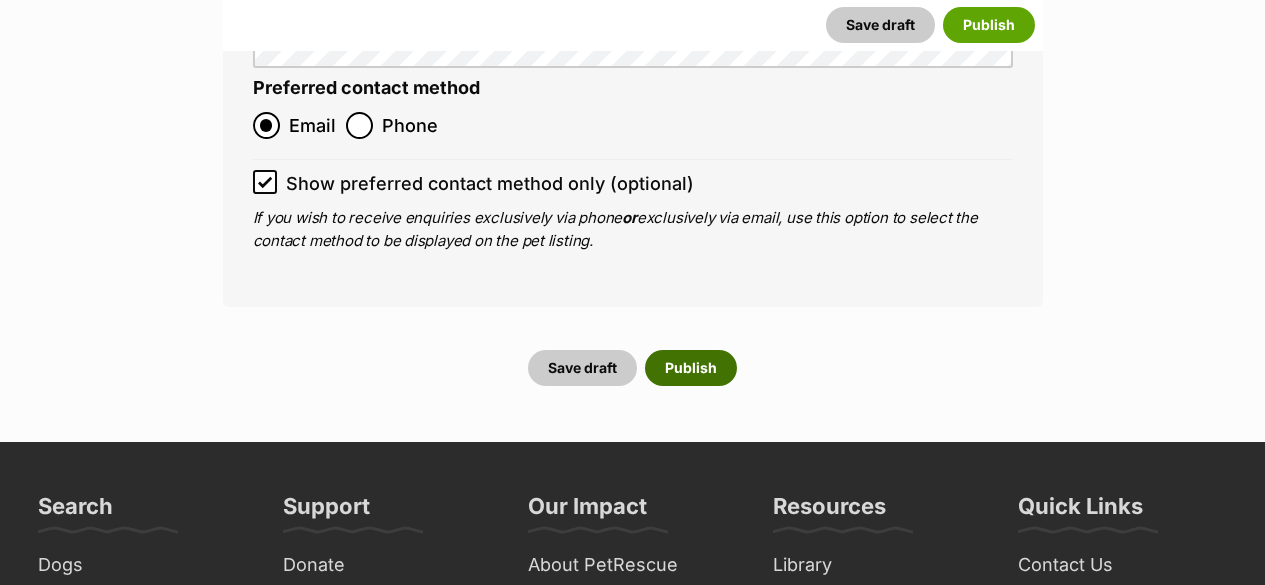 type on "[NUMBER]" 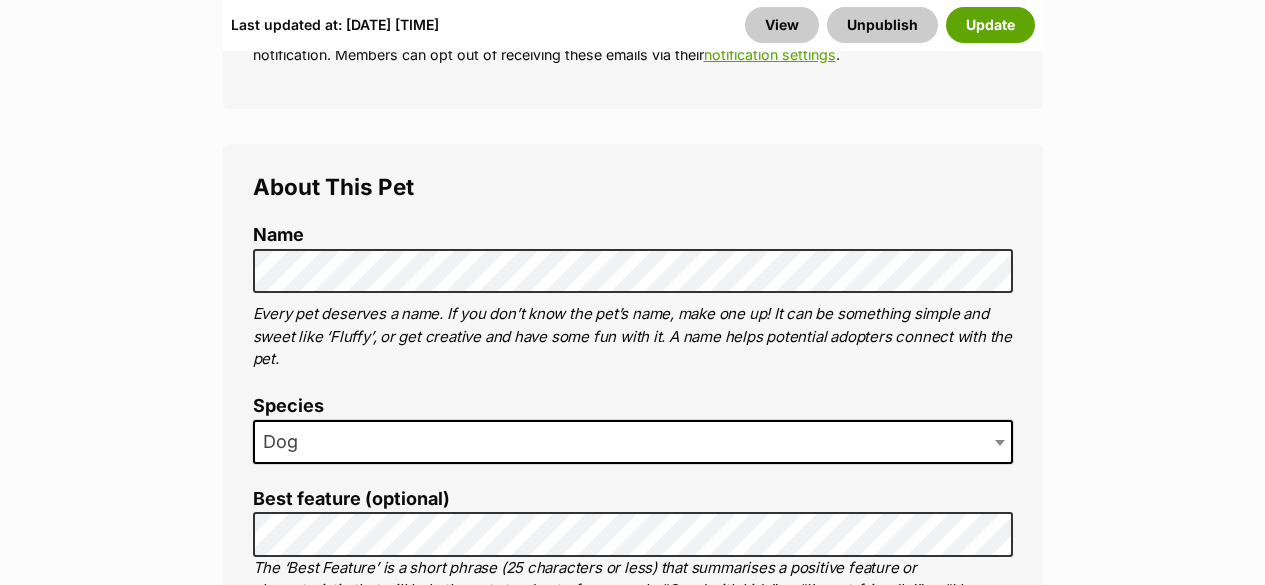 scroll, scrollTop: 1093, scrollLeft: 0, axis: vertical 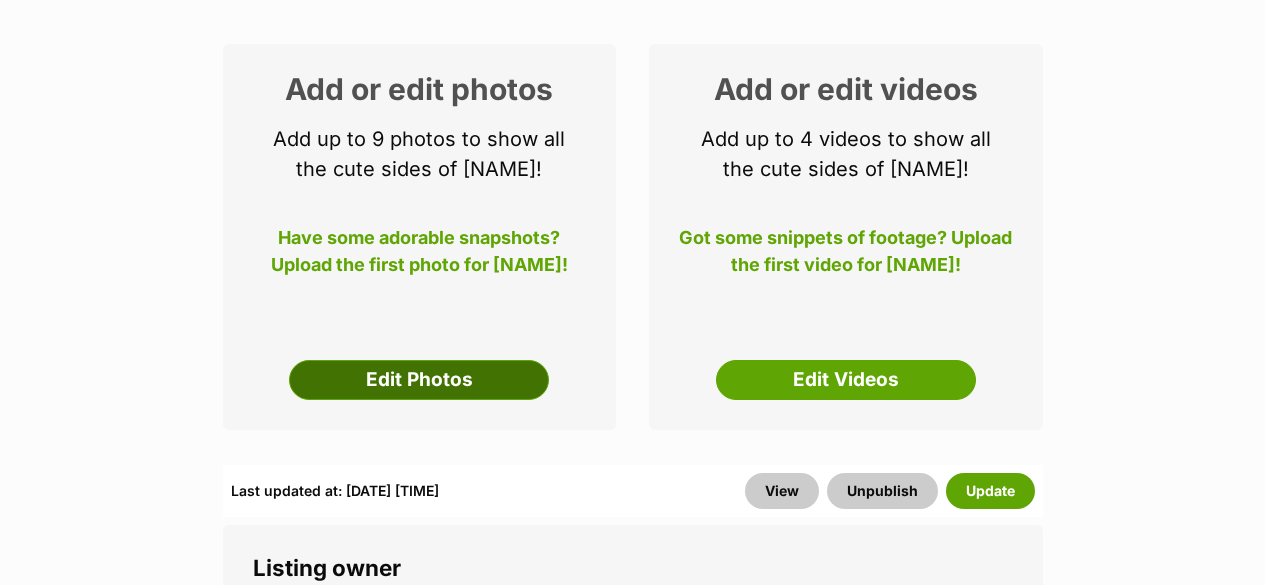 click on "Edit Photos" at bounding box center [419, 380] 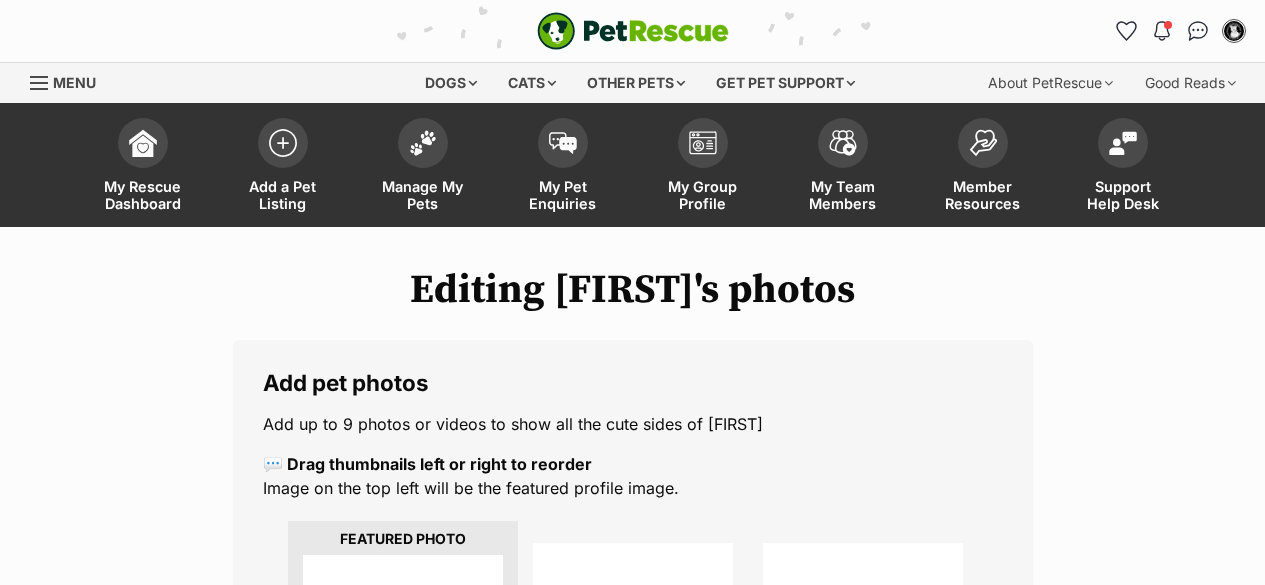 scroll, scrollTop: 255, scrollLeft: 0, axis: vertical 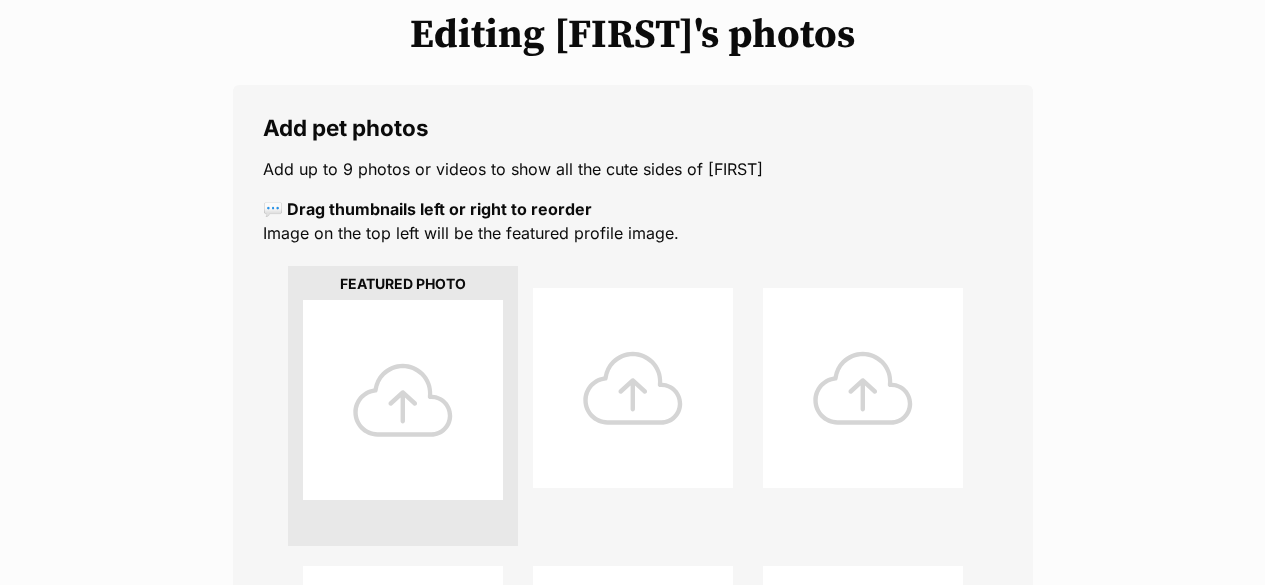 click at bounding box center [403, 400] 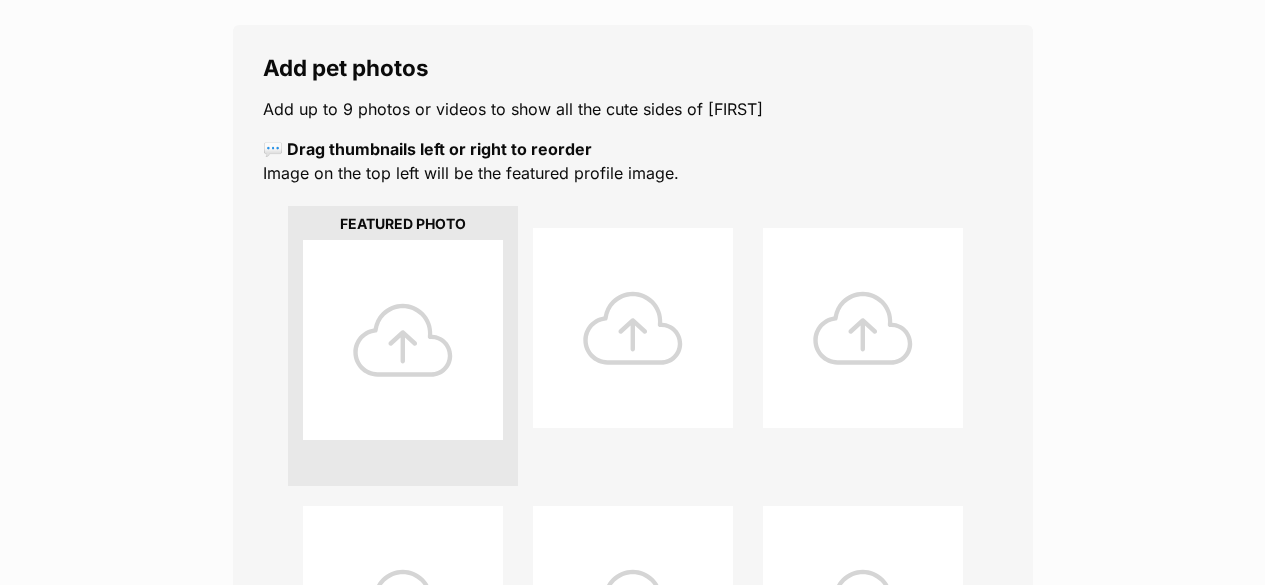 scroll, scrollTop: 314, scrollLeft: 0, axis: vertical 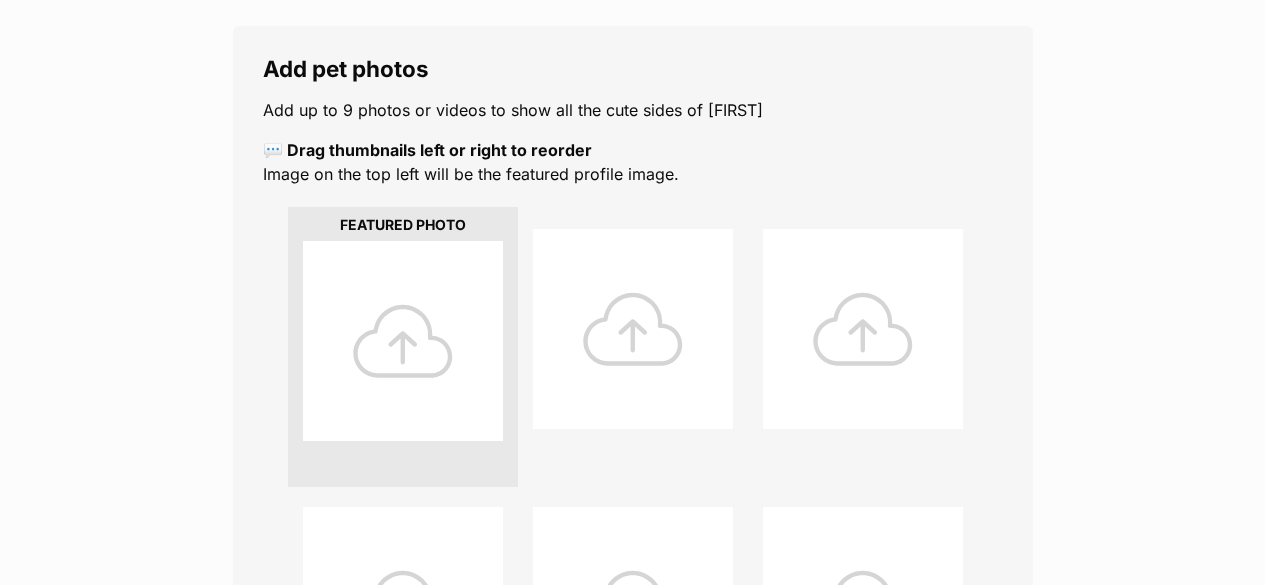 click at bounding box center [403, 341] 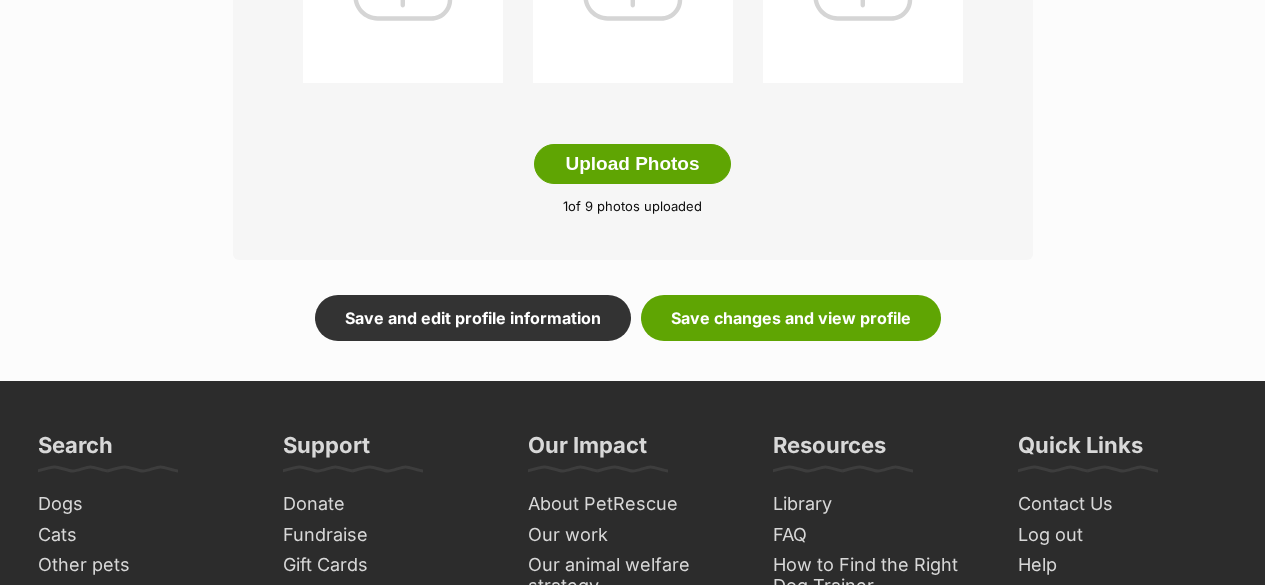 scroll, scrollTop: 1198, scrollLeft: 0, axis: vertical 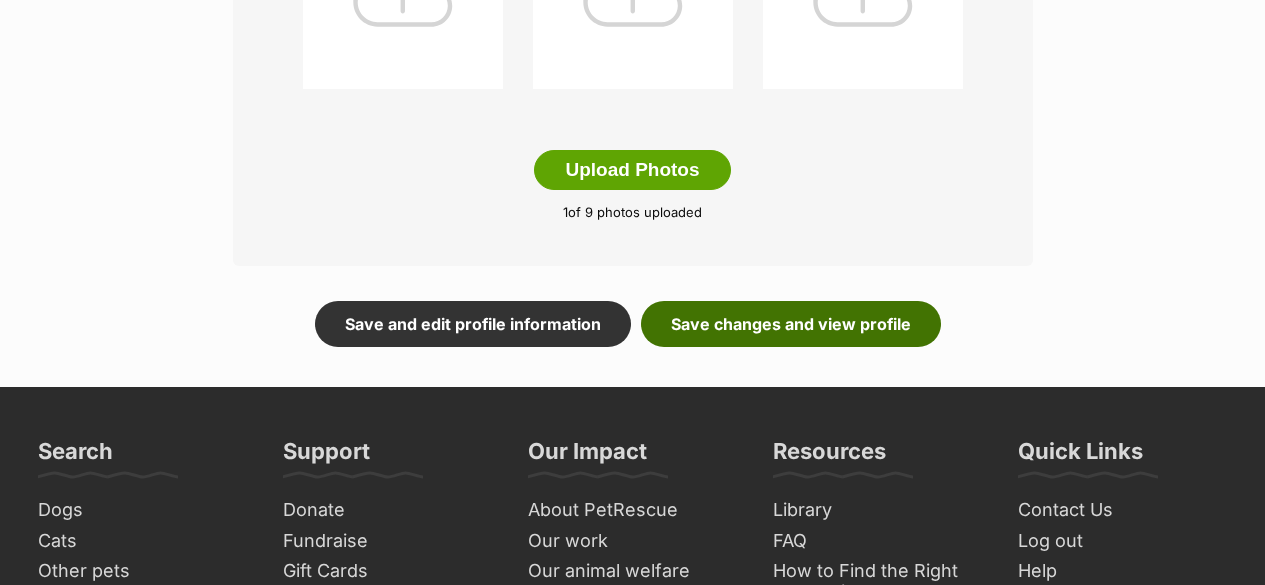 click on "Save changes and view profile" at bounding box center (791, 324) 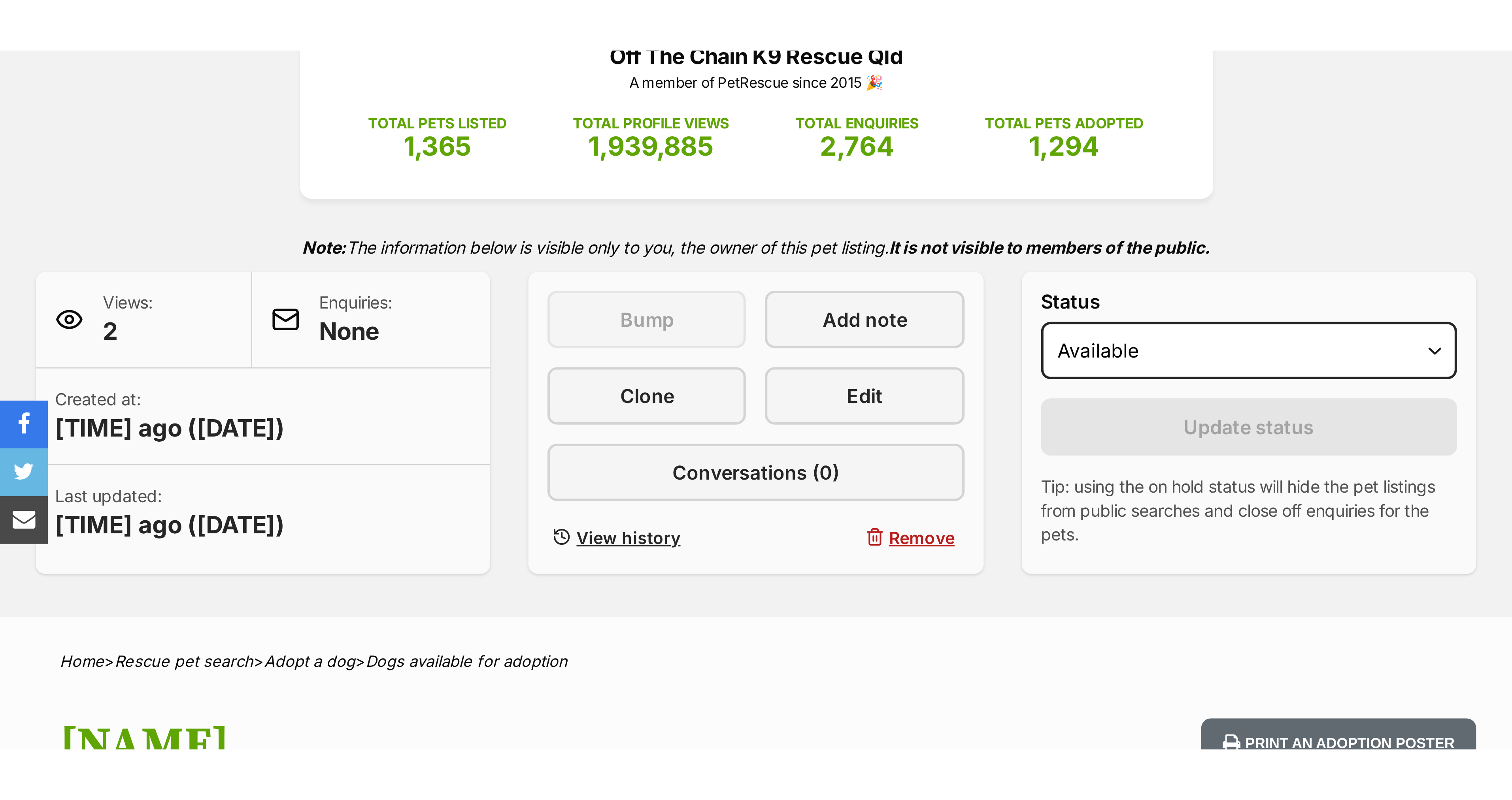 scroll, scrollTop: 0, scrollLeft: 0, axis: both 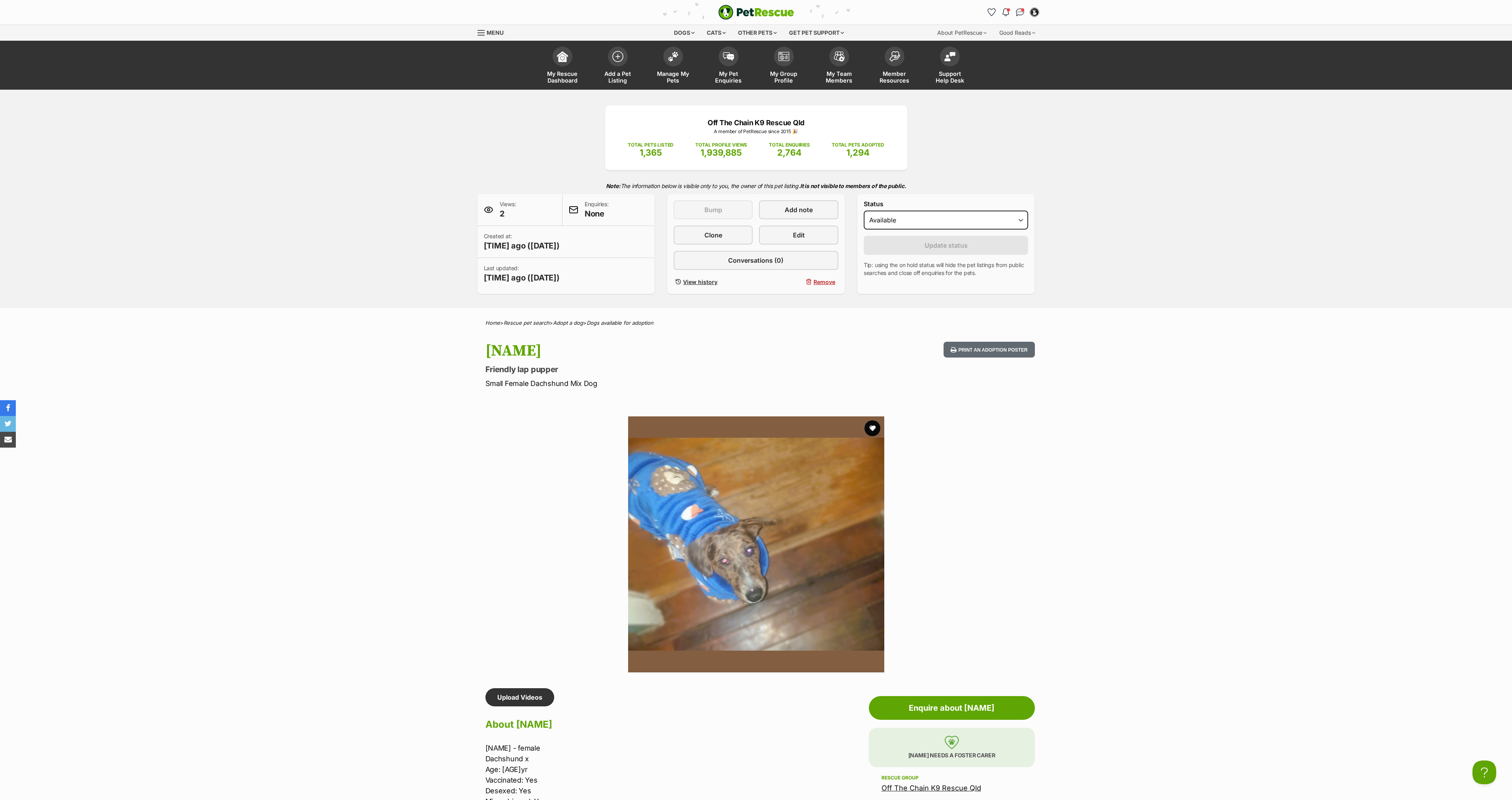 click on "Skip to main content
Log in to favourite this pet
Log in
Or sign up
Search PetRescue
Search for a pet, rescue group or article
Please select PetRescue ID
Pet name
Group
Article
Go
E.g. enter a pet's id into the search.
E.g. enter a pet's name into the search.
E.g. enter a rescue groups's name.
E.g. enter in a keyword to find an article.
Want to remove this pet?
The ‘Removed’ status should only be selected when a pet has been euthanased or died of natural causes whilst in care, or when a pet has been transferred to another rescue organisation.
Learn more about the different pet profile statuses.
Do you still wish to mark this pet as ‘Removed’?
Yes
No
Your pet has been marked as adopted
Another successful adoption - amazing work Off The Chain K9 Rescue [STATE]!
Your pets have been marked as adopted" at bounding box center [756, 1167] 